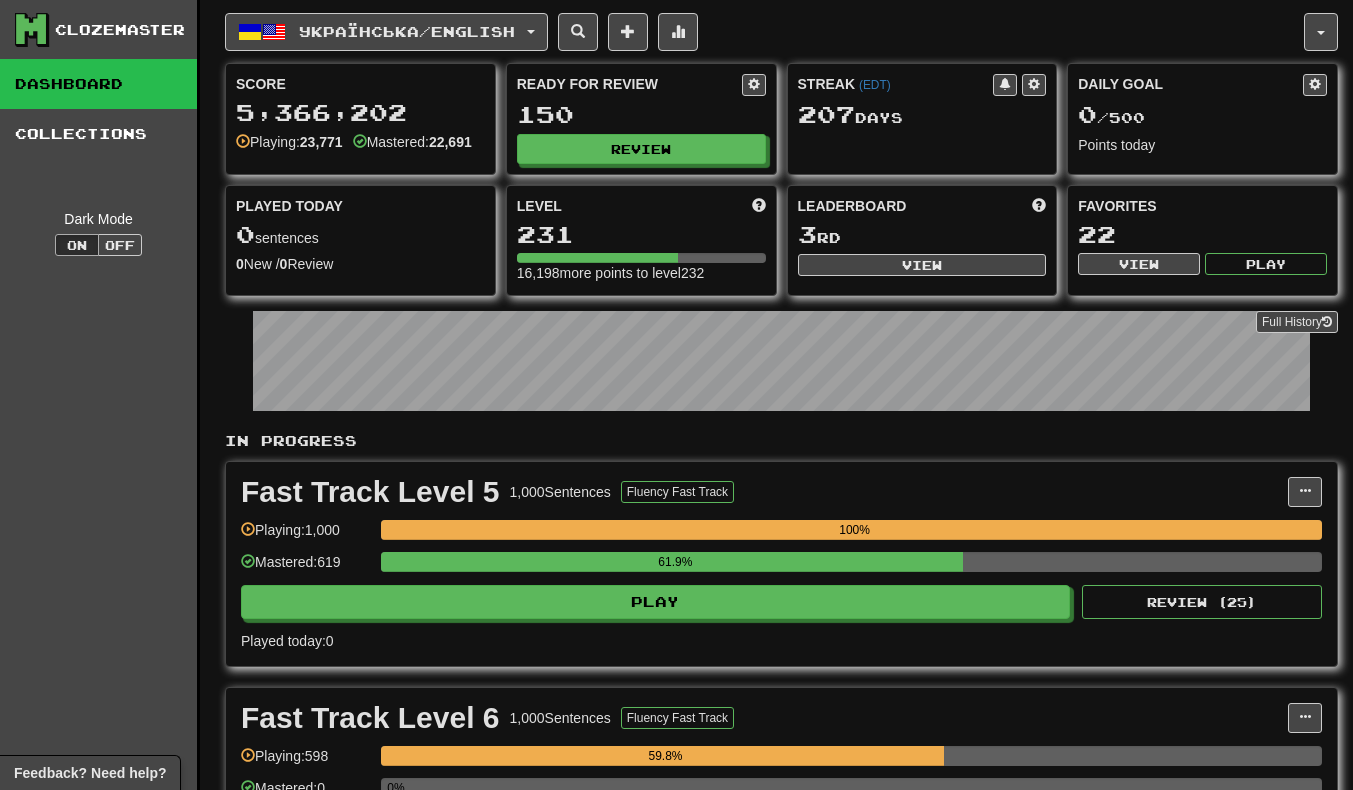 scroll, scrollTop: 0, scrollLeft: 0, axis: both 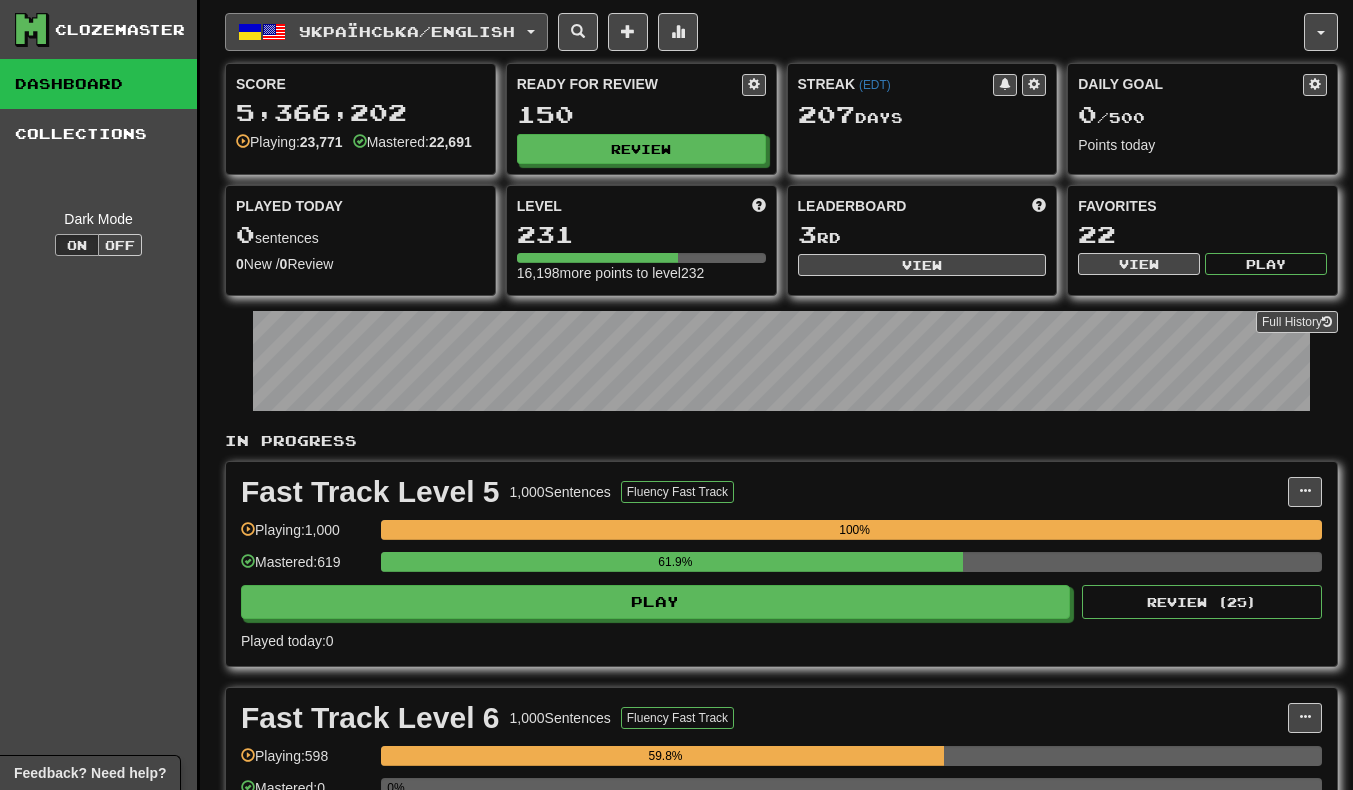 click on "Українська  /  English" at bounding box center [386, 32] 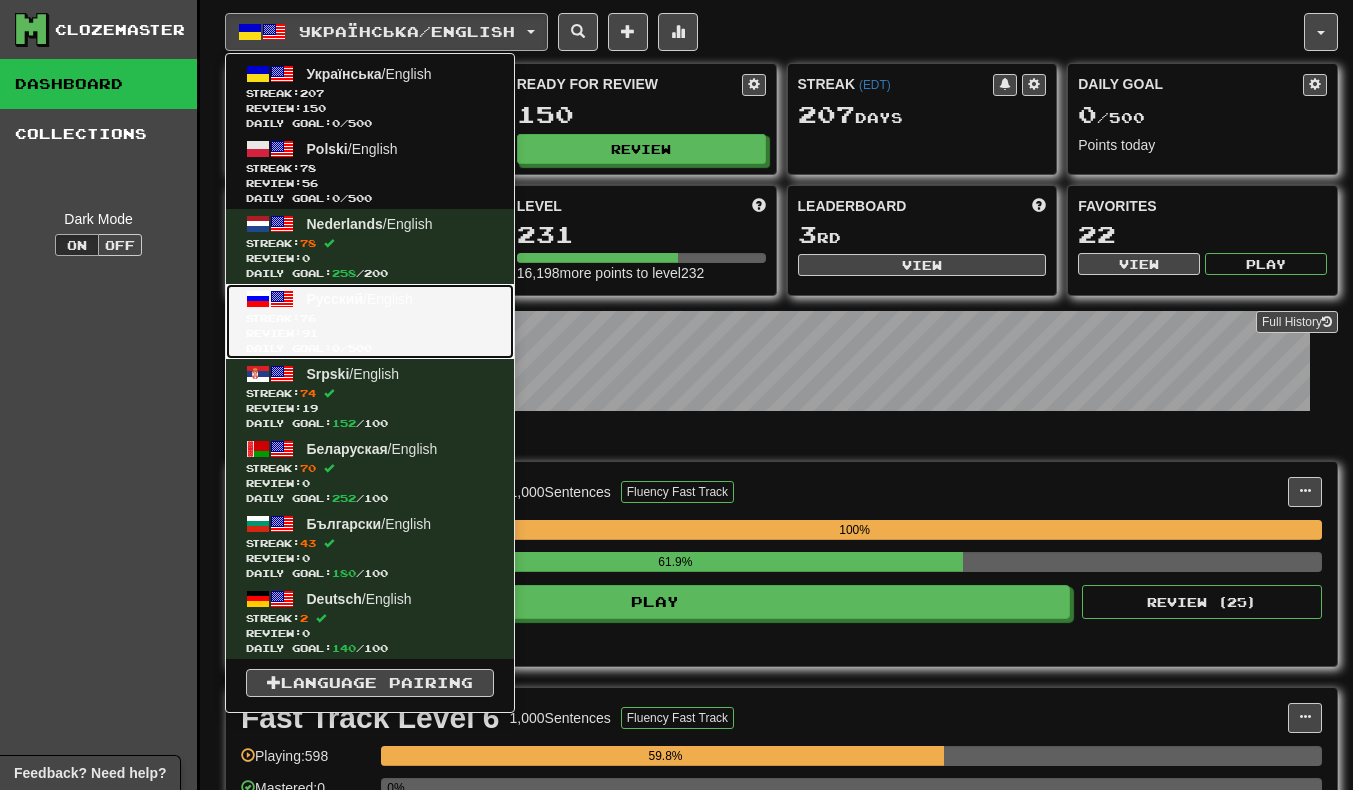 click on "Review:  91" at bounding box center (370, 333) 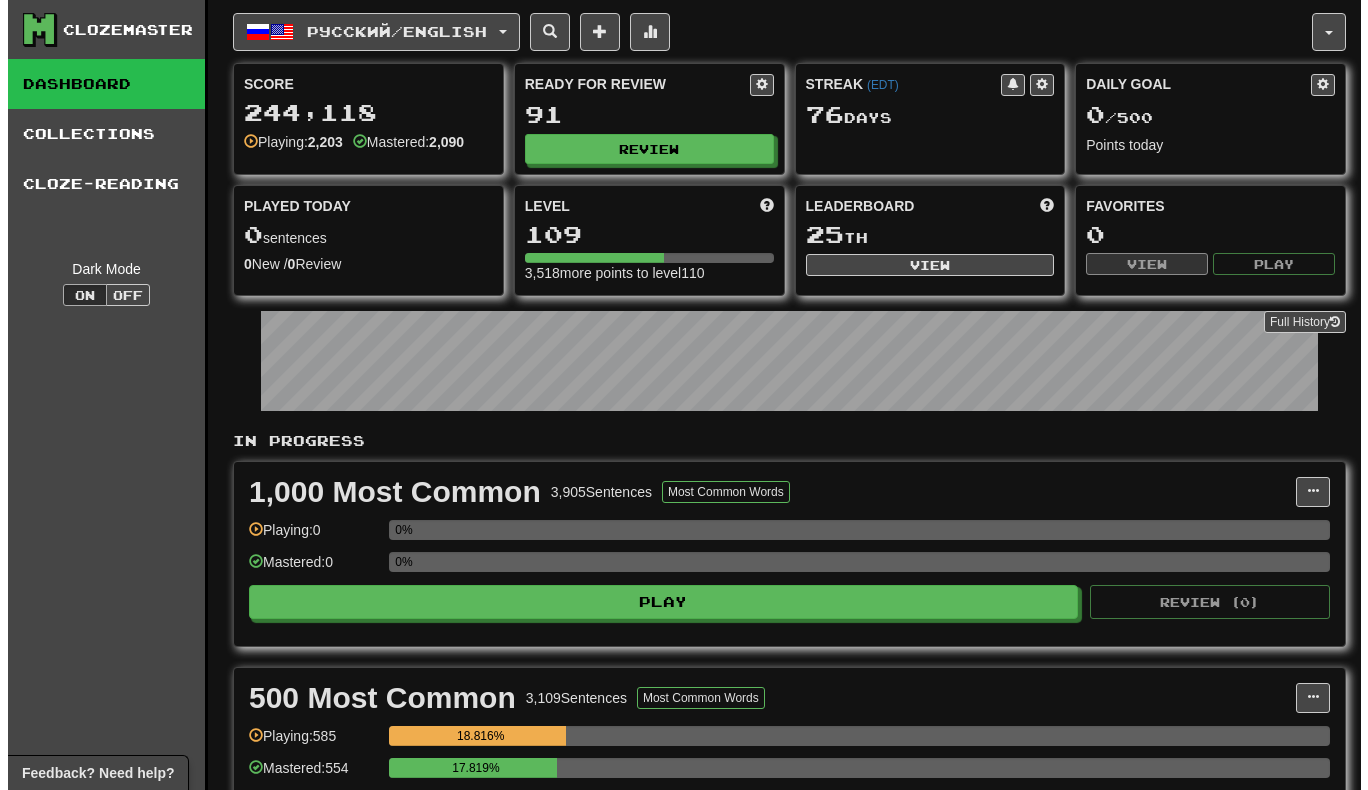 scroll, scrollTop: 0, scrollLeft: 0, axis: both 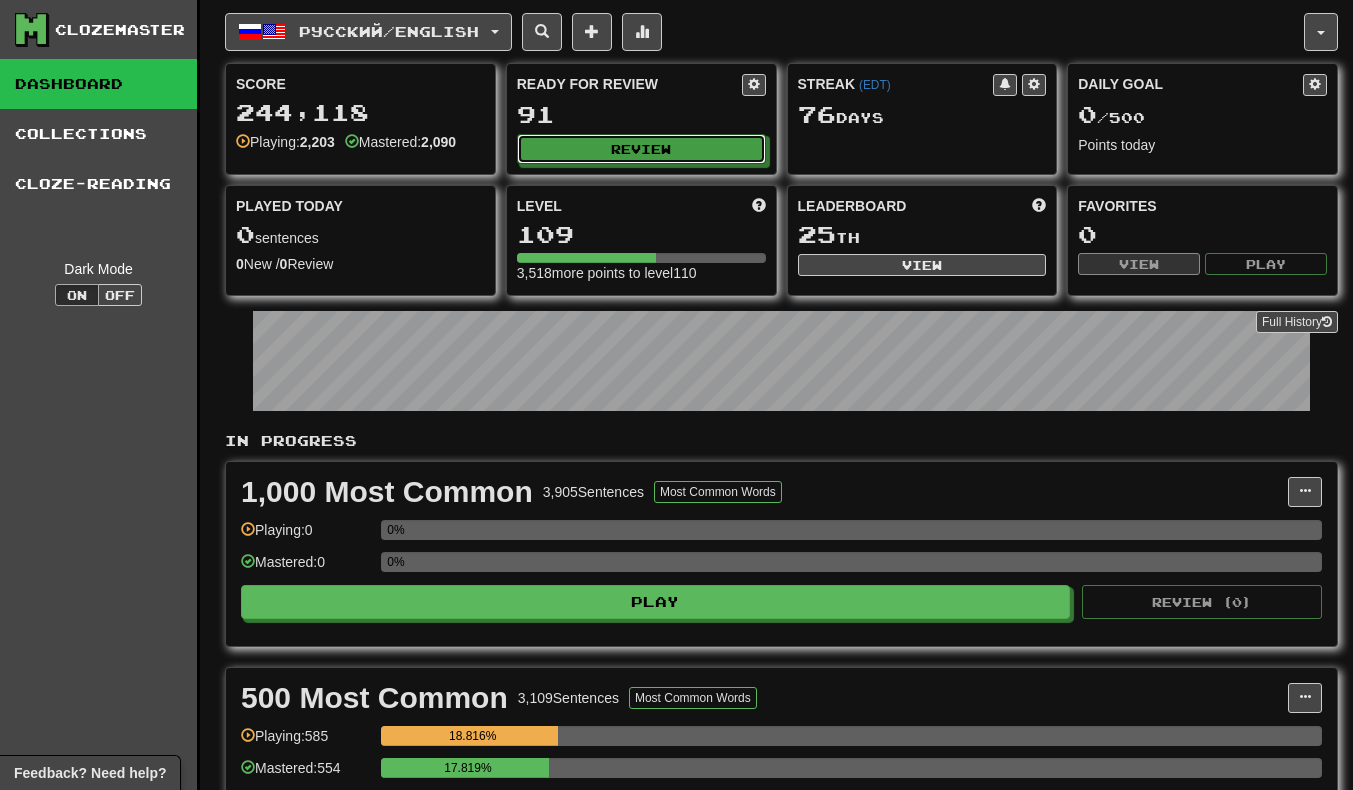 click on "Review" at bounding box center [641, 149] 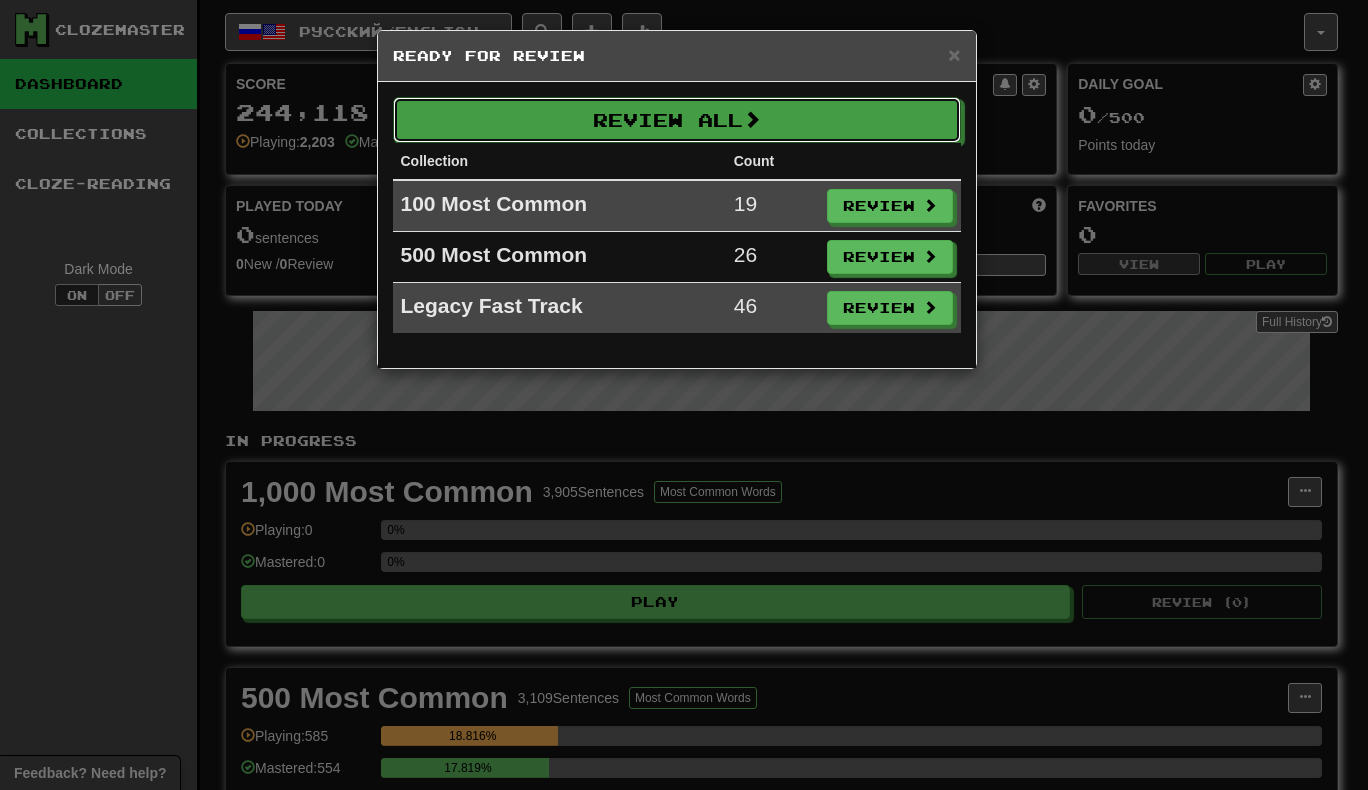click on "Review All" at bounding box center (677, 120) 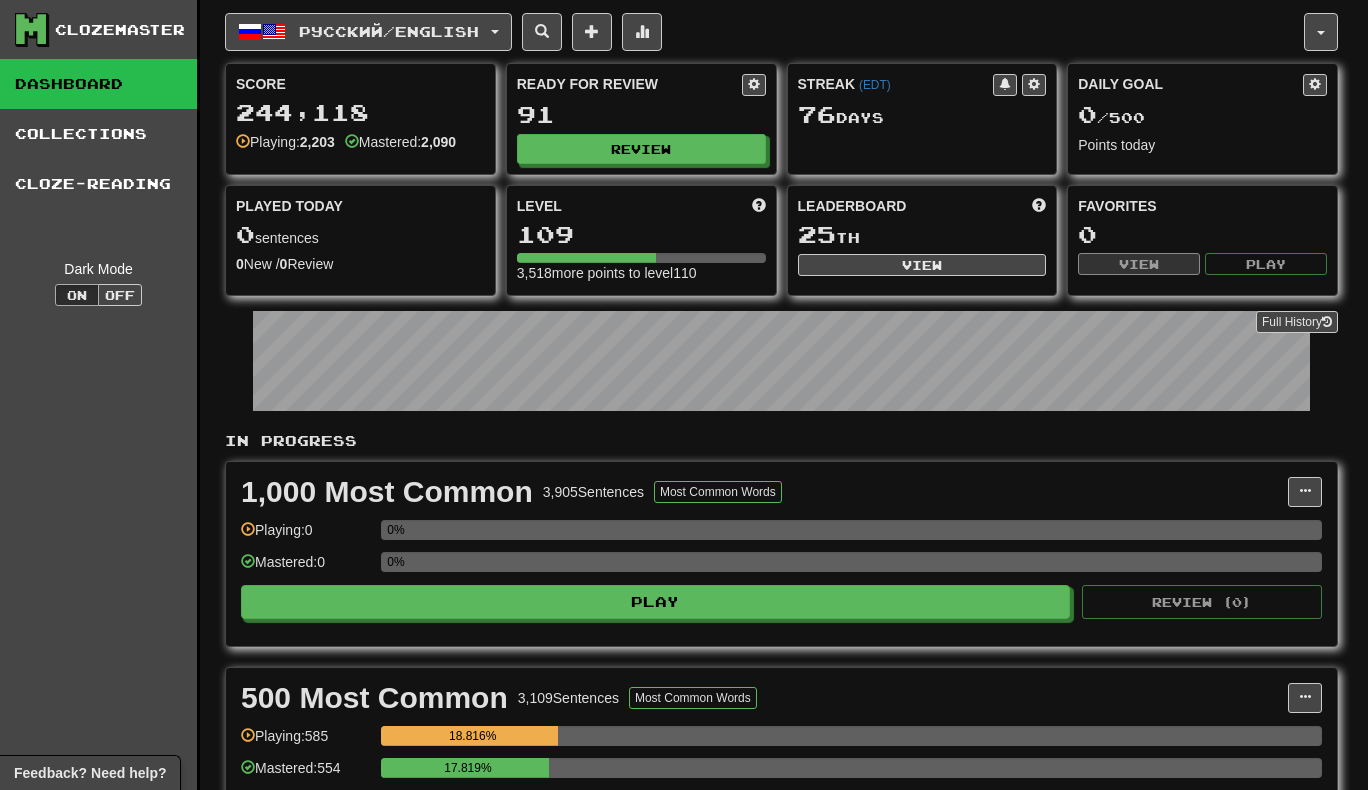 select on "********" 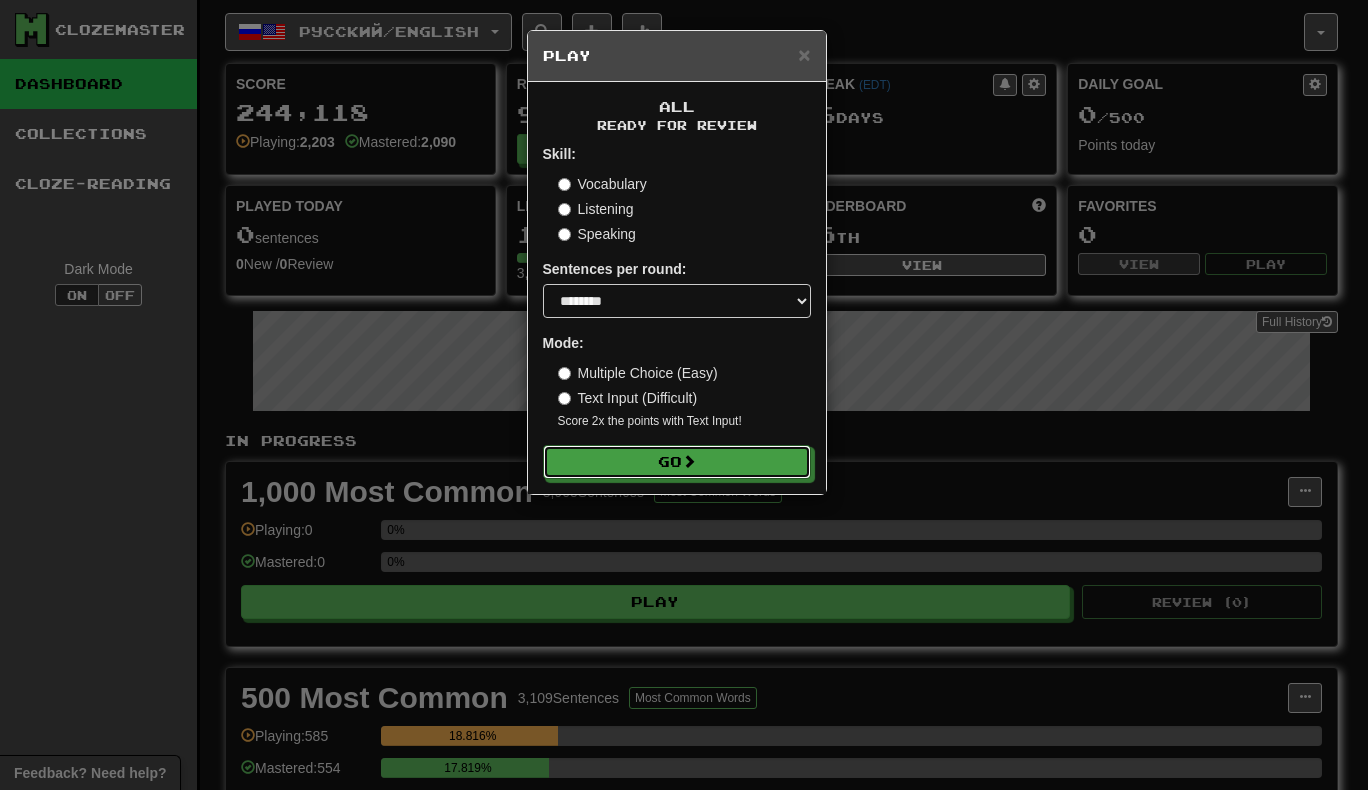 click on "Go" at bounding box center [677, 462] 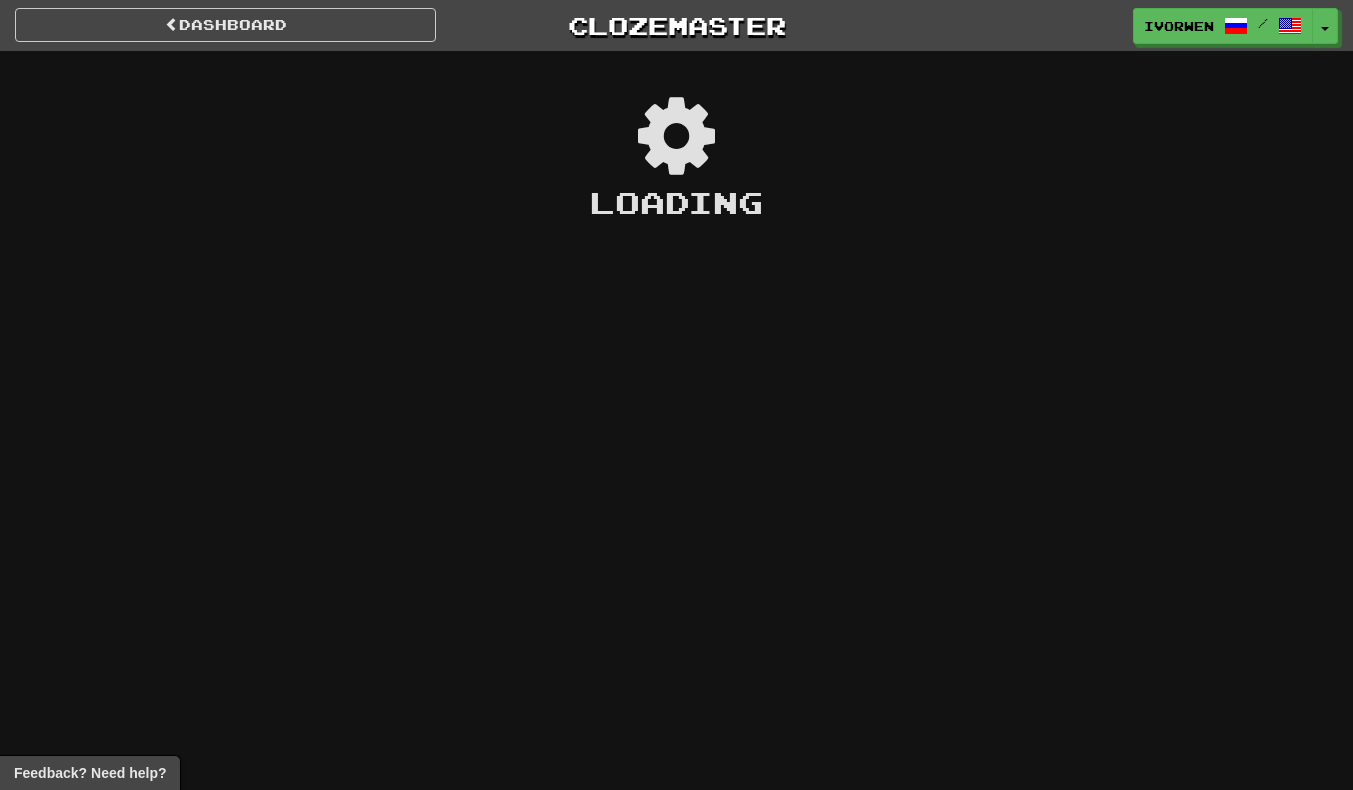 scroll, scrollTop: 0, scrollLeft: 0, axis: both 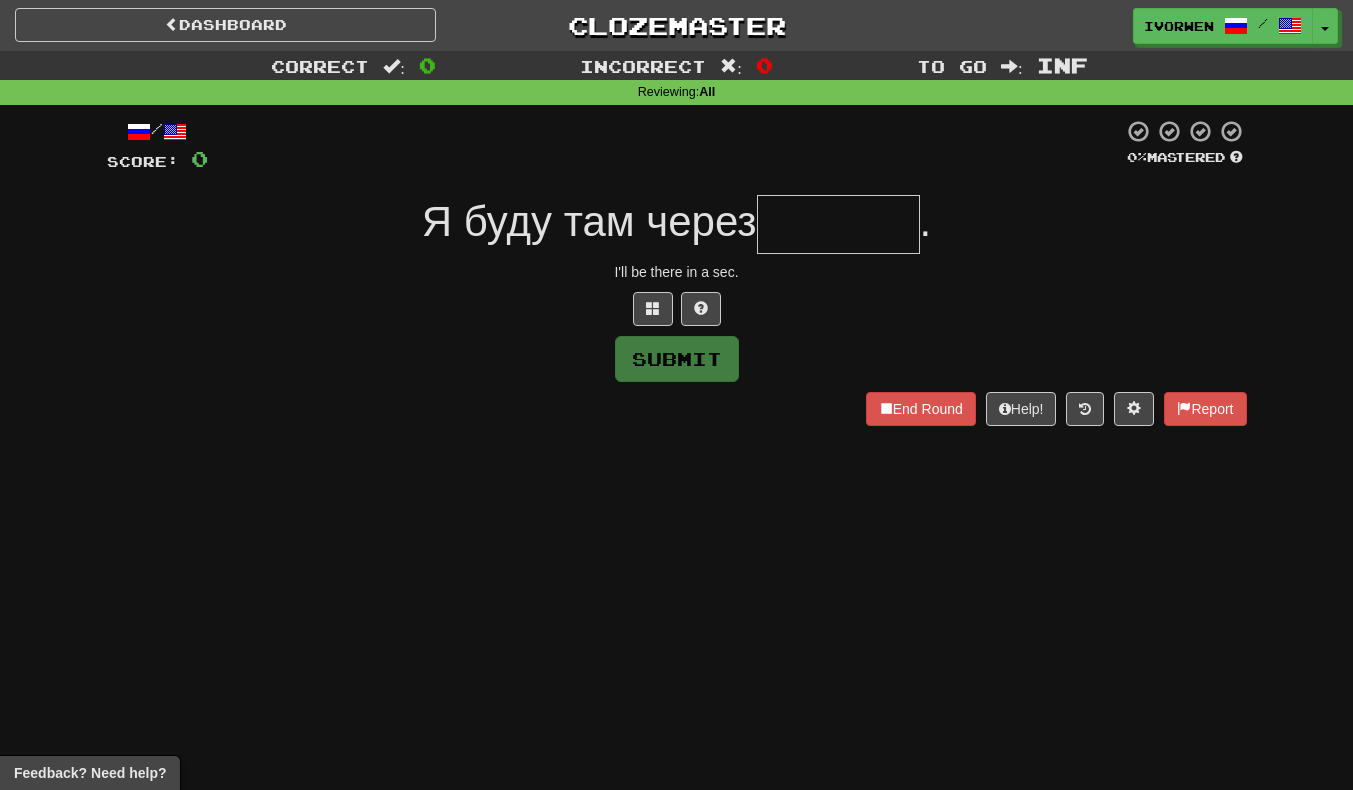 click at bounding box center [838, 224] 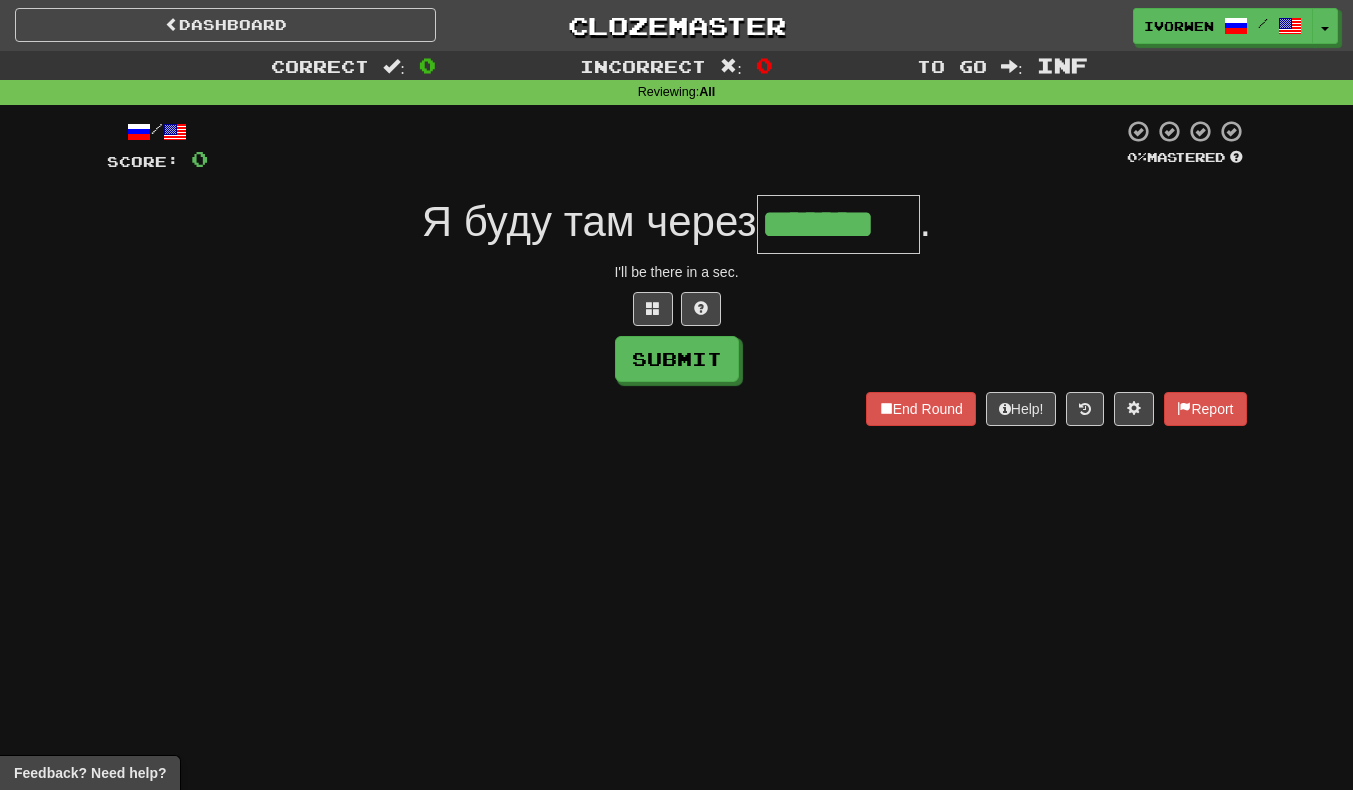 scroll, scrollTop: 0, scrollLeft: 7, axis: horizontal 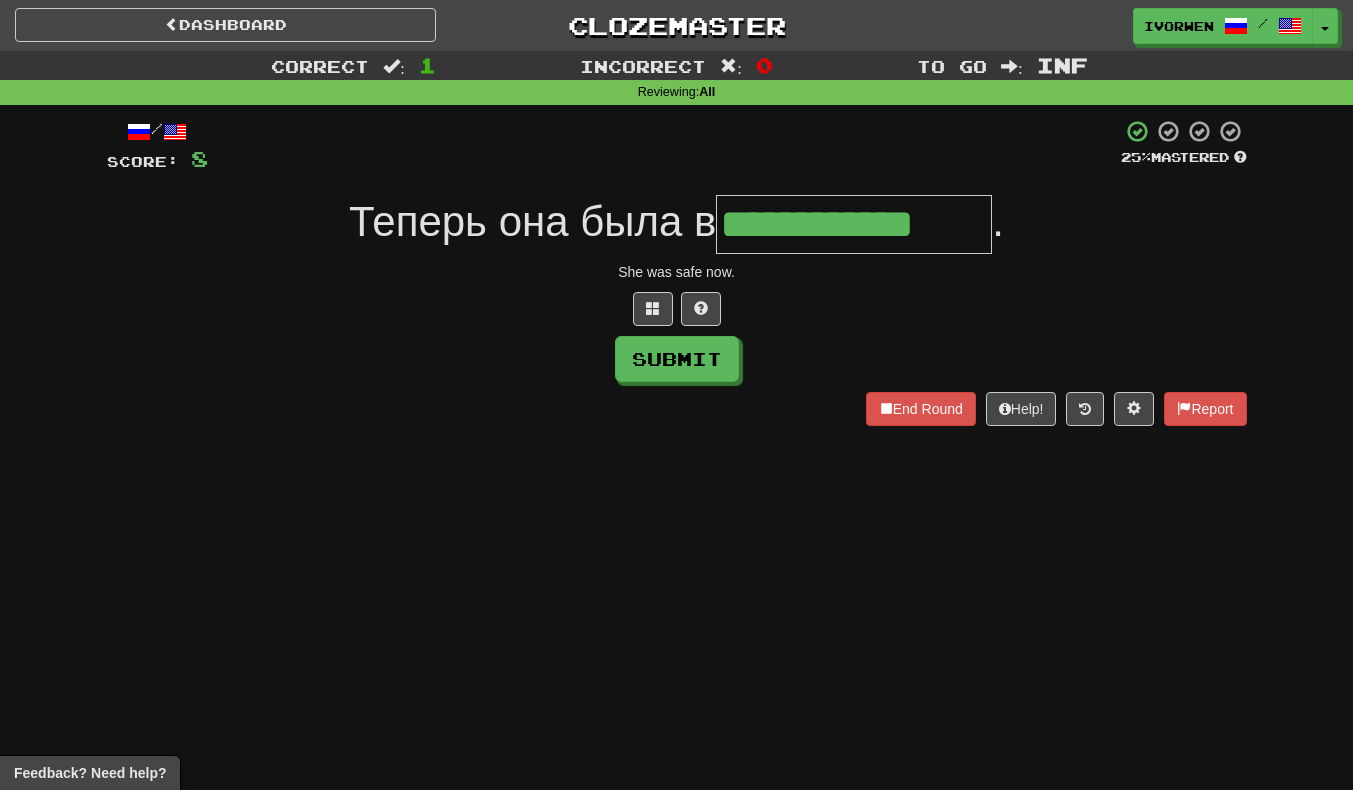 type on "**********" 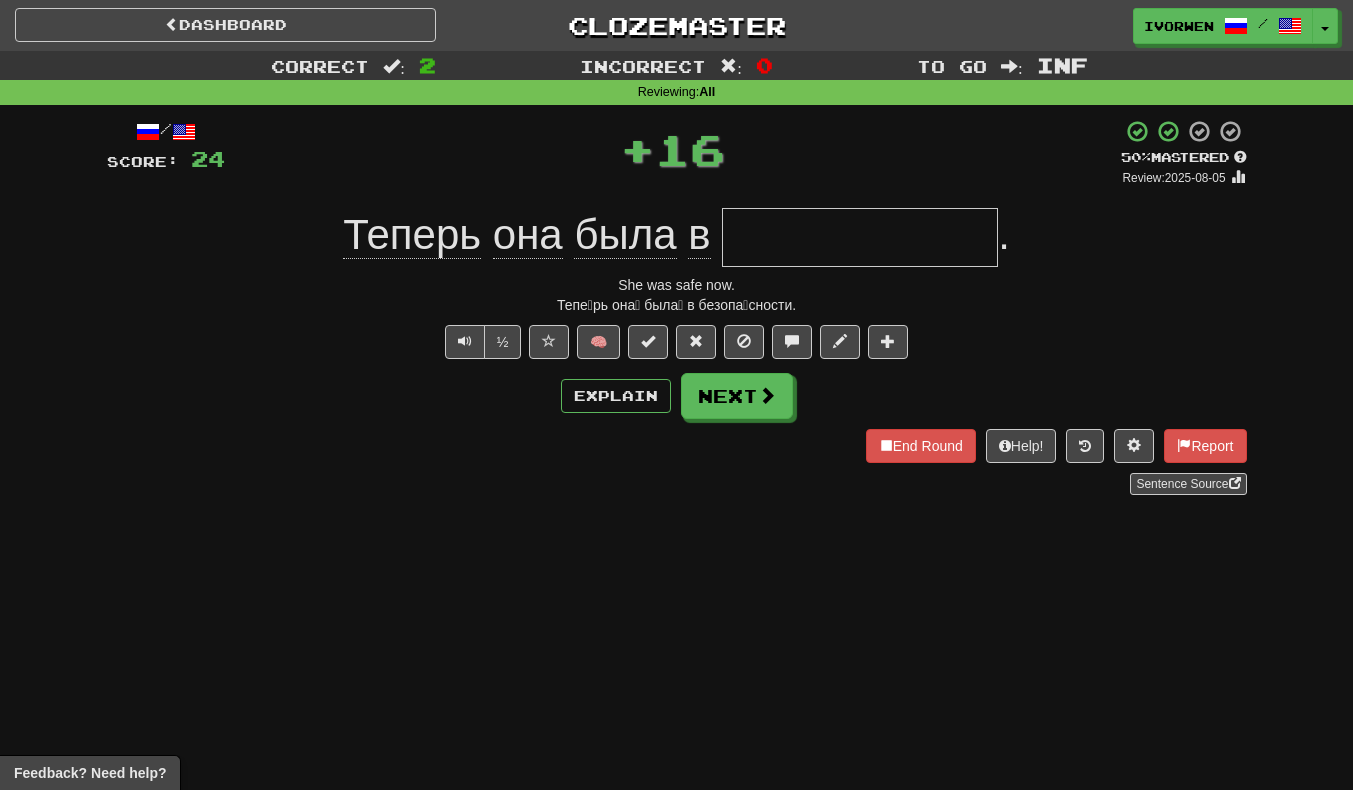 scroll, scrollTop: 0, scrollLeft: 0, axis: both 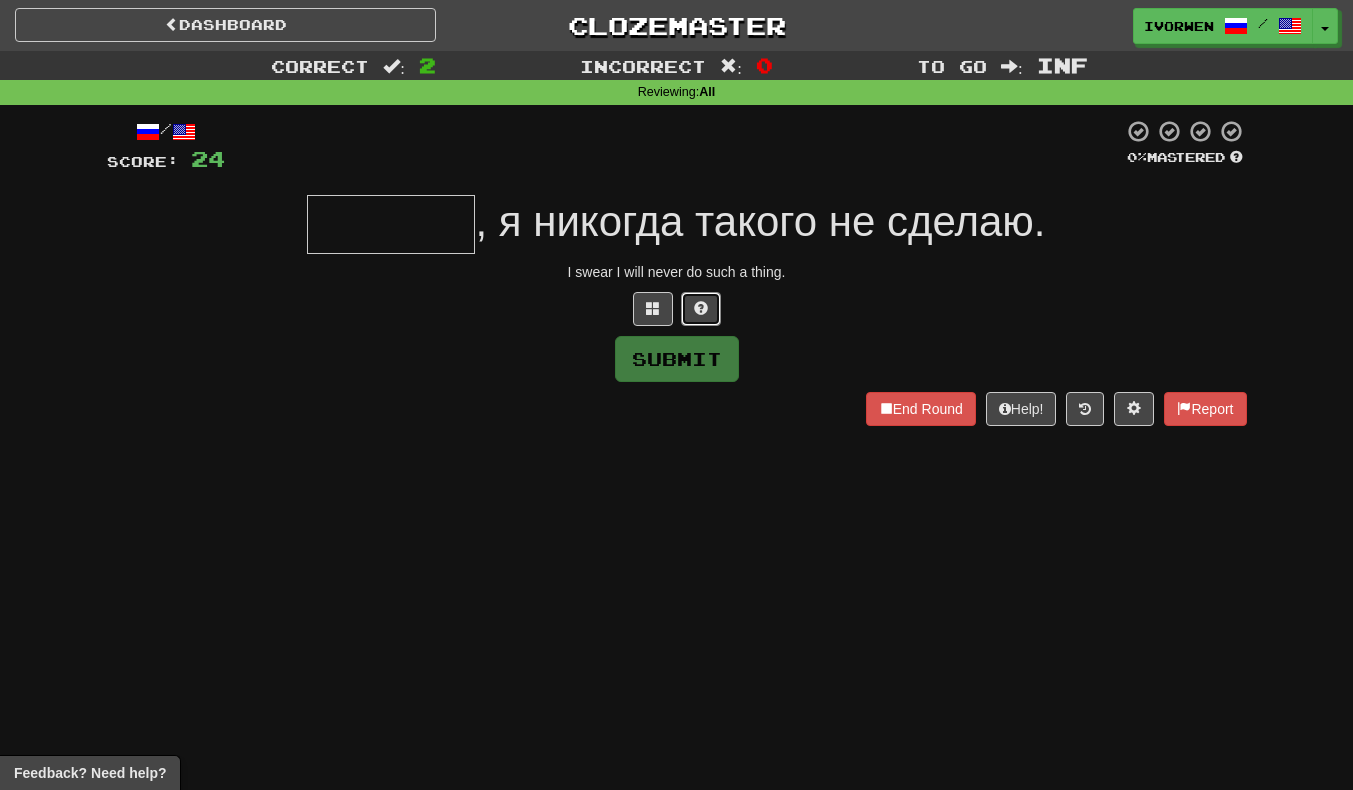 click at bounding box center (701, 309) 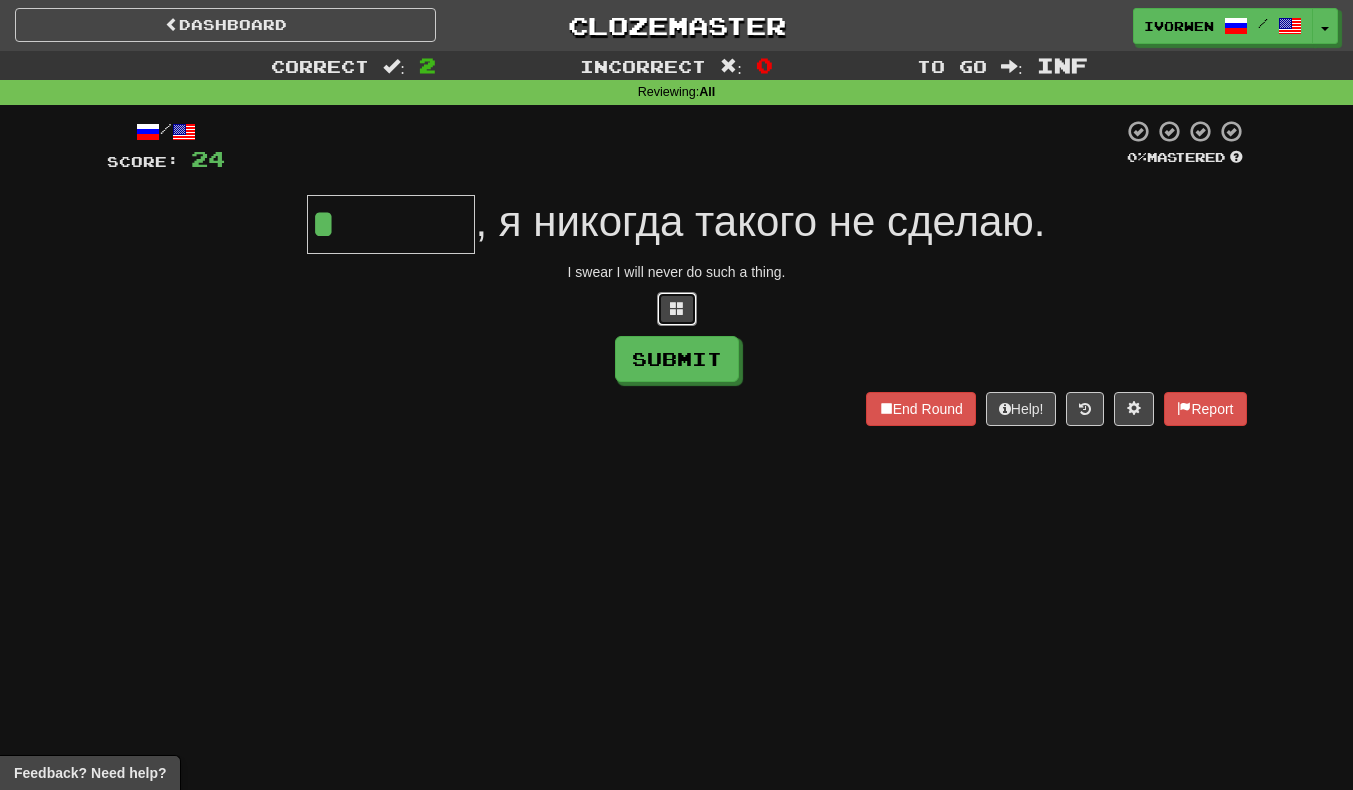 click at bounding box center (677, 309) 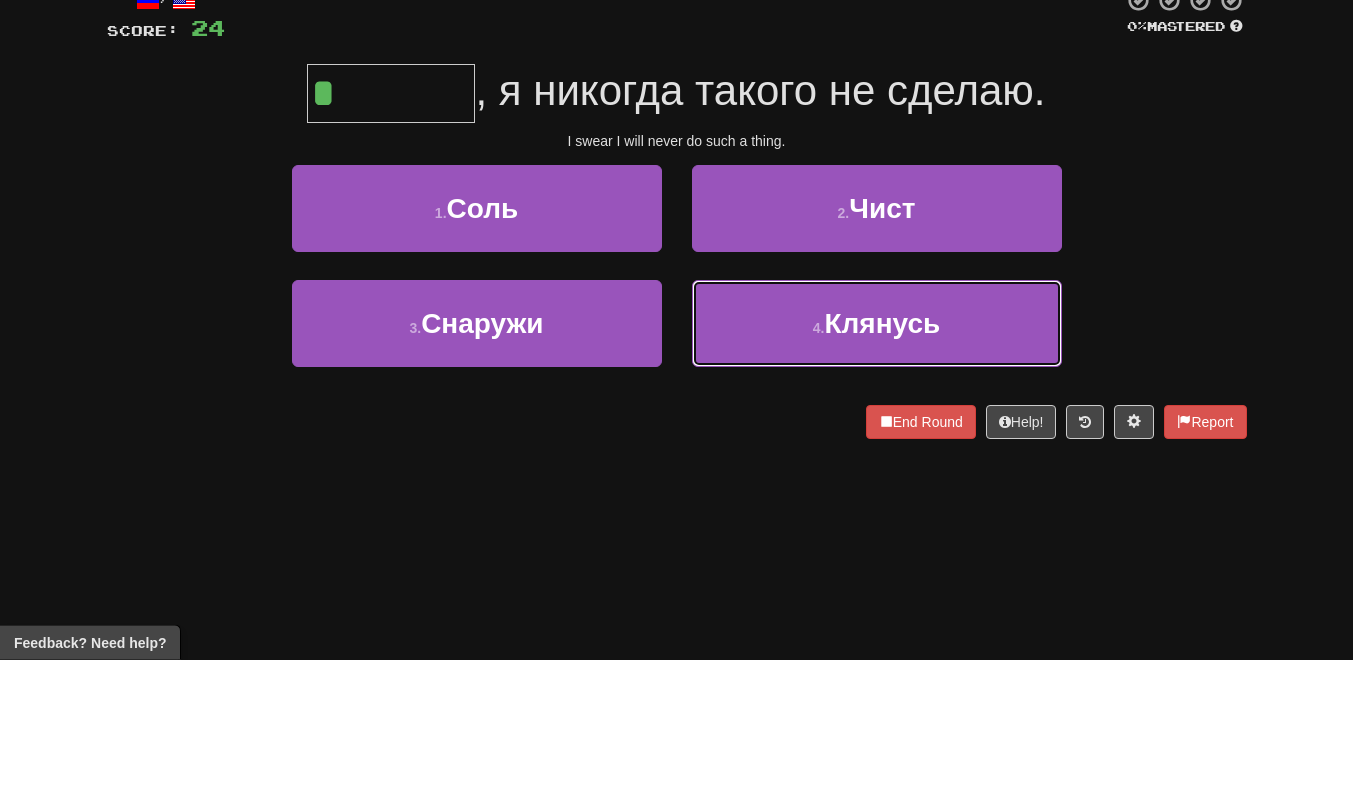 click on "[NUMBER] .  Клянусь" at bounding box center (877, 454) 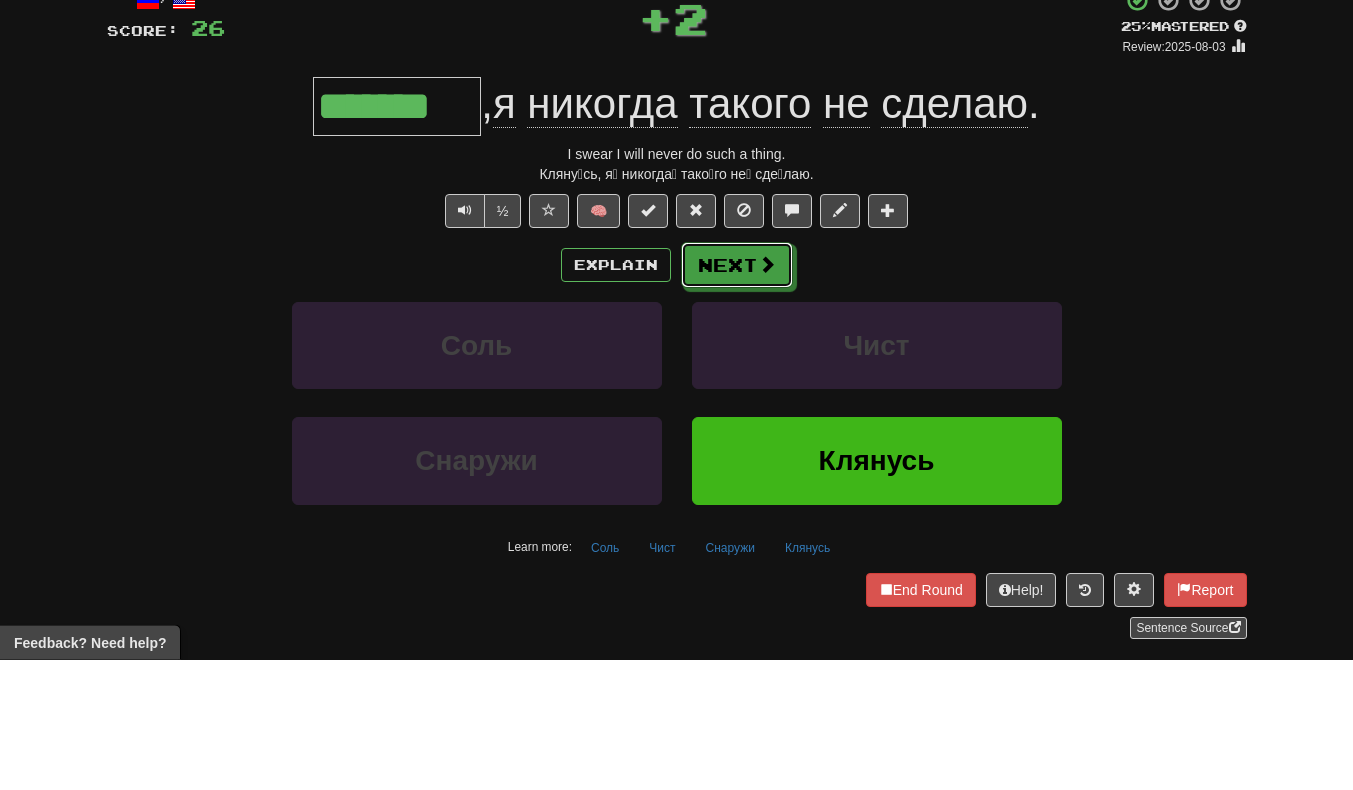 click on "Next" at bounding box center [737, 396] 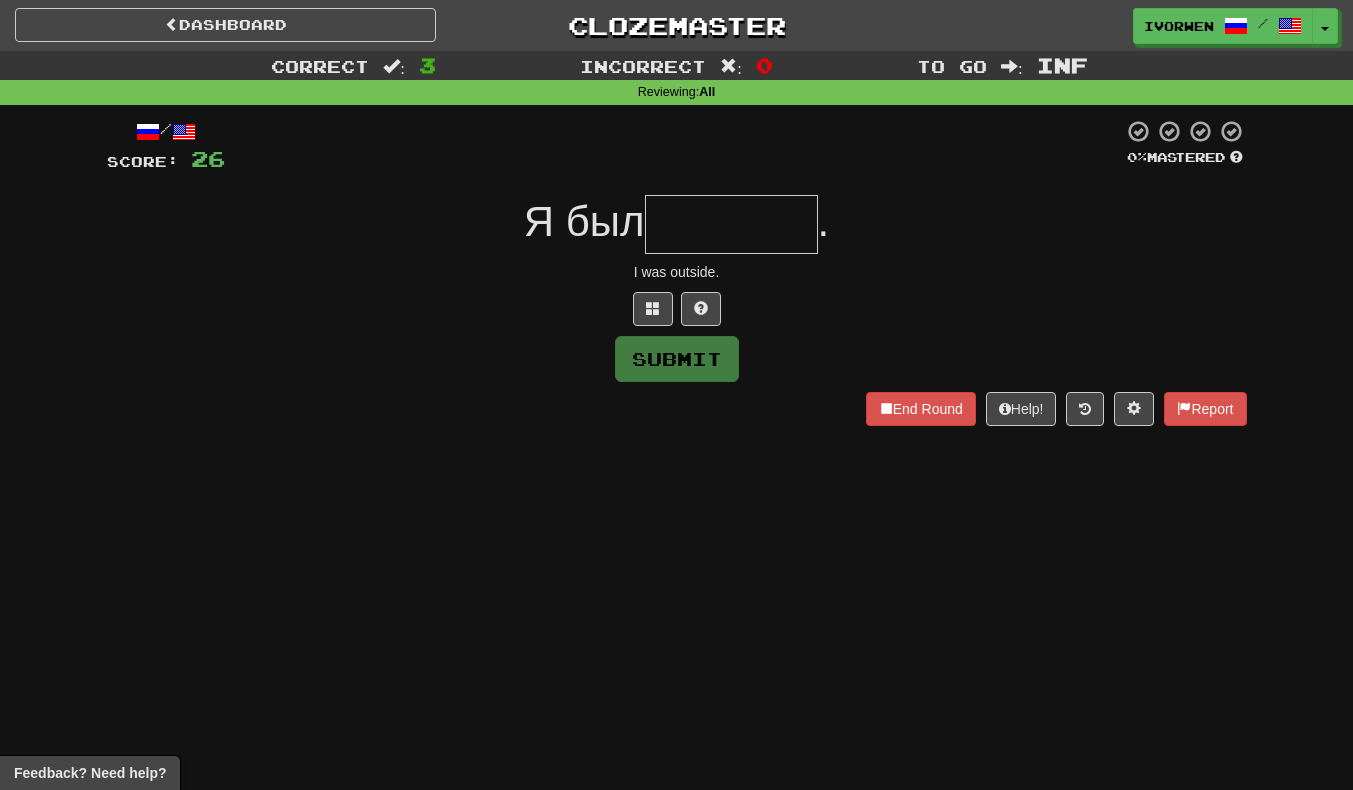 type on "*" 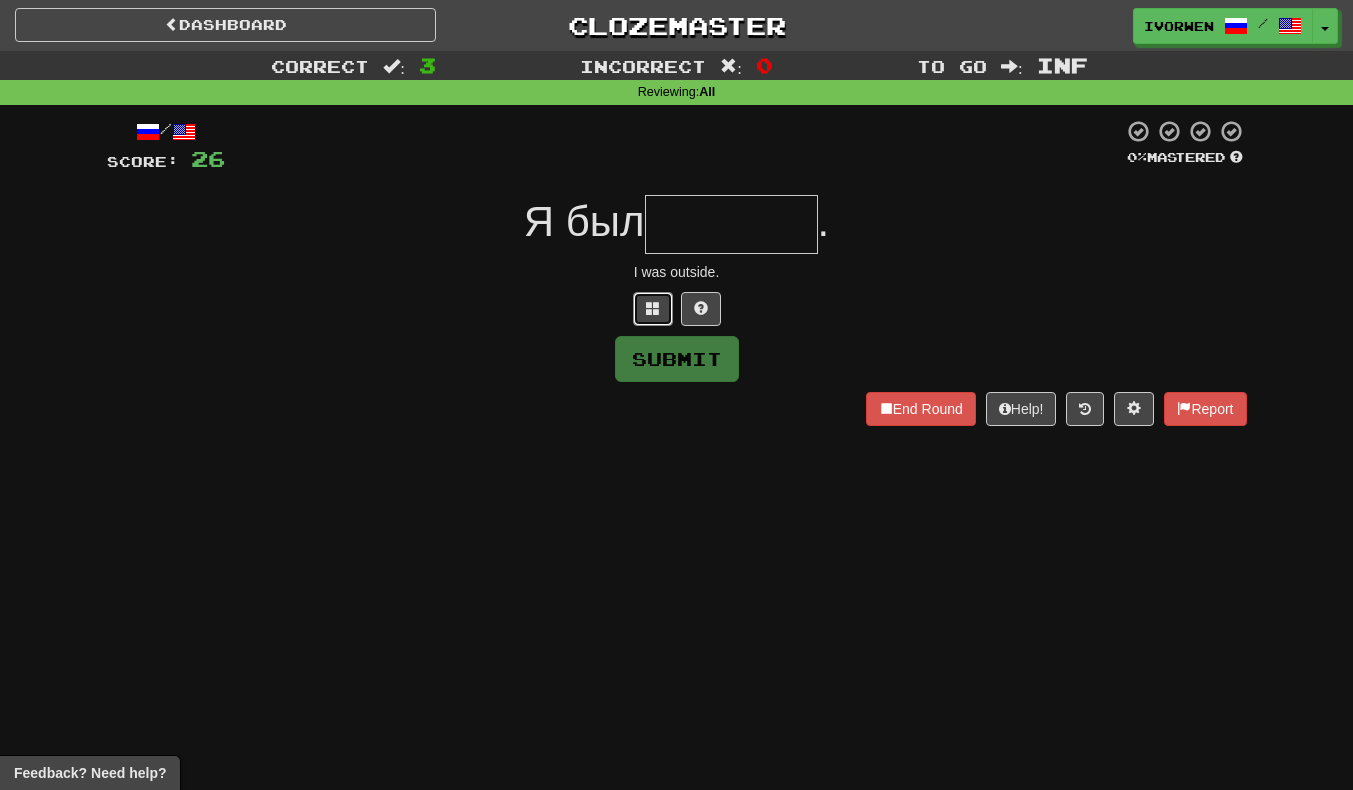 click at bounding box center [653, 309] 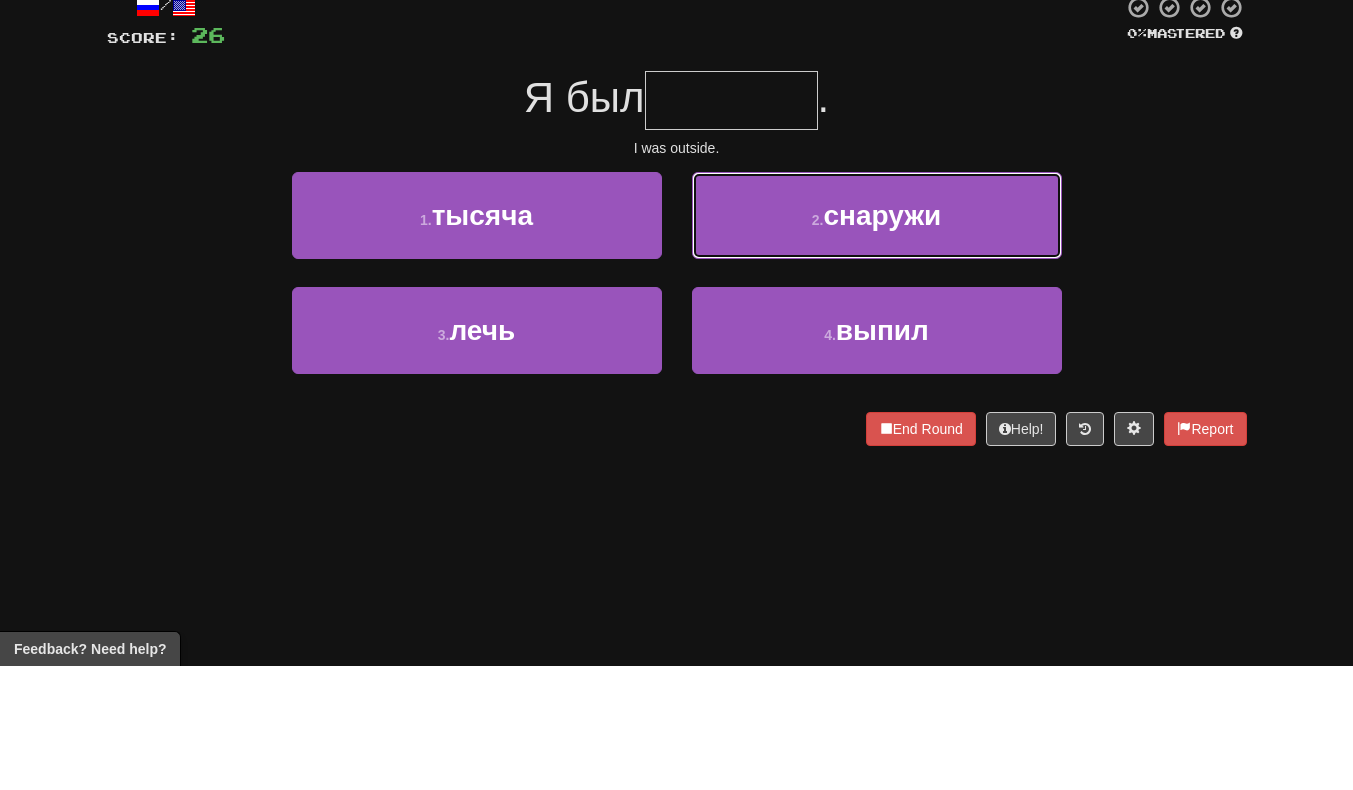 click on "[NUMBER] .  снаружи" at bounding box center [877, 339] 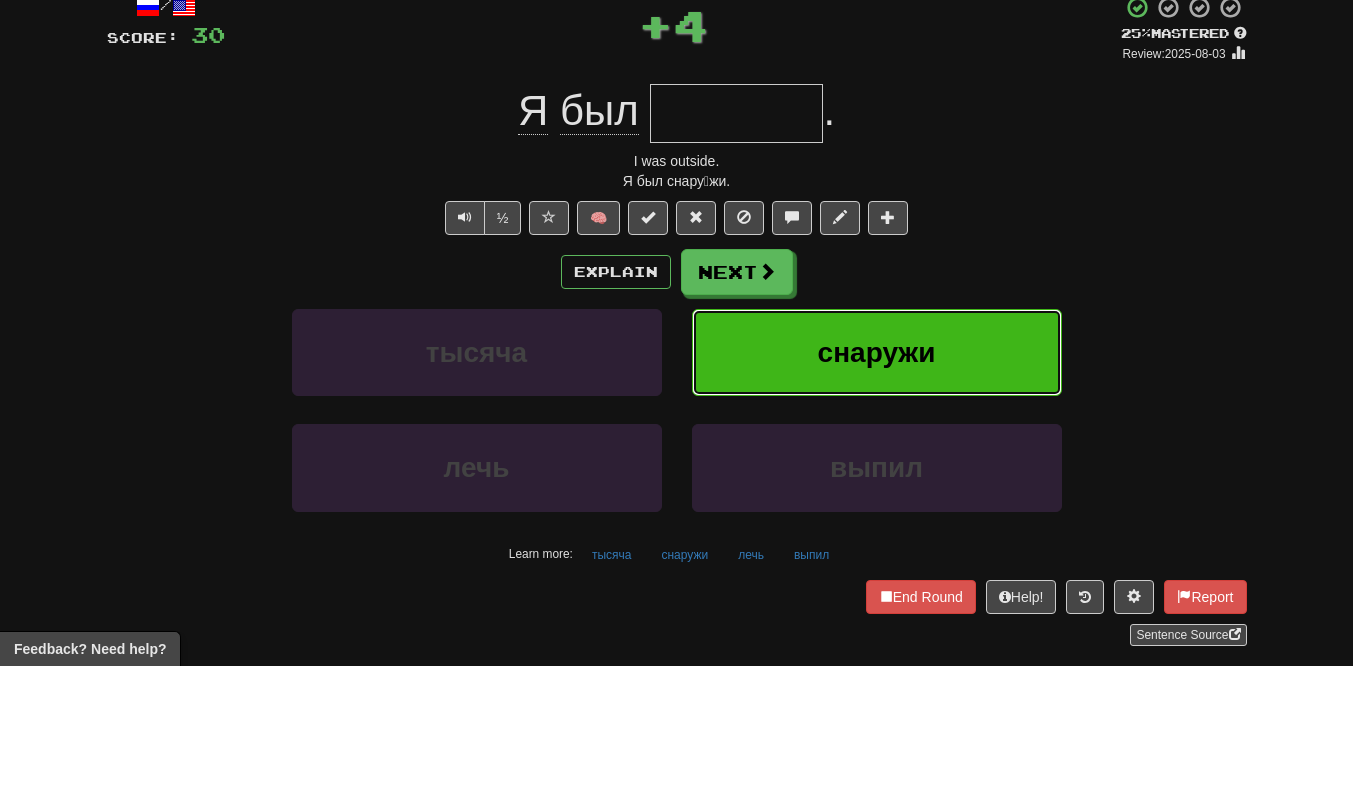 type on "*******" 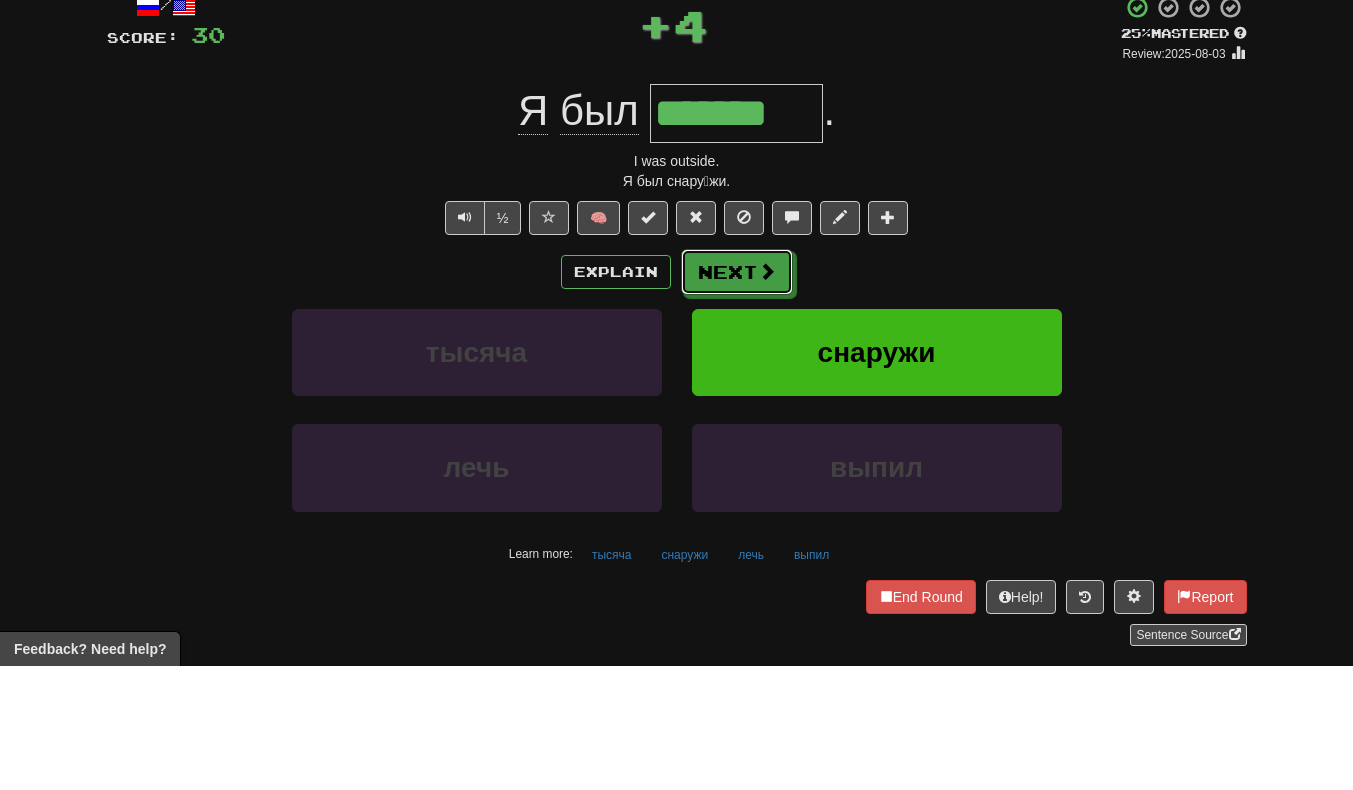 click on "Next" at bounding box center (737, 396) 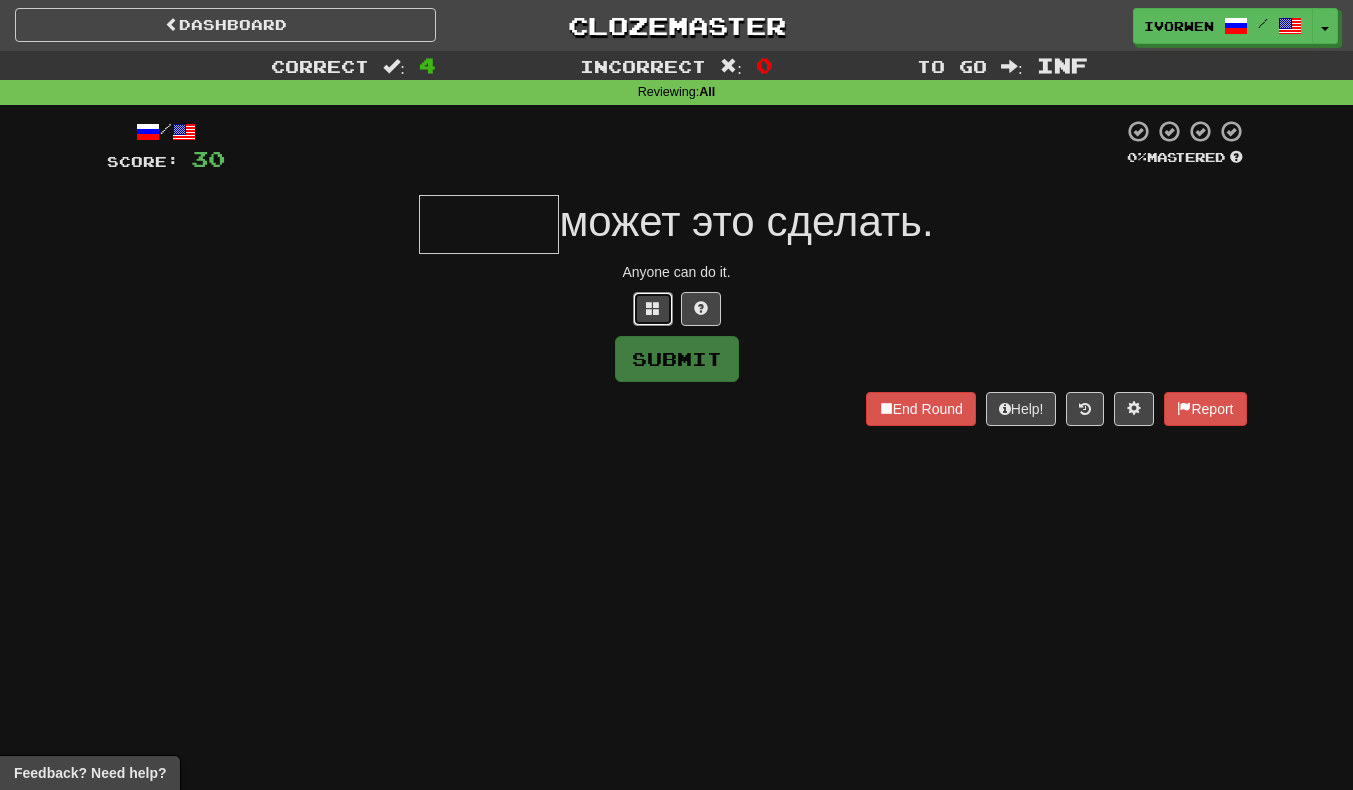 click at bounding box center (653, 308) 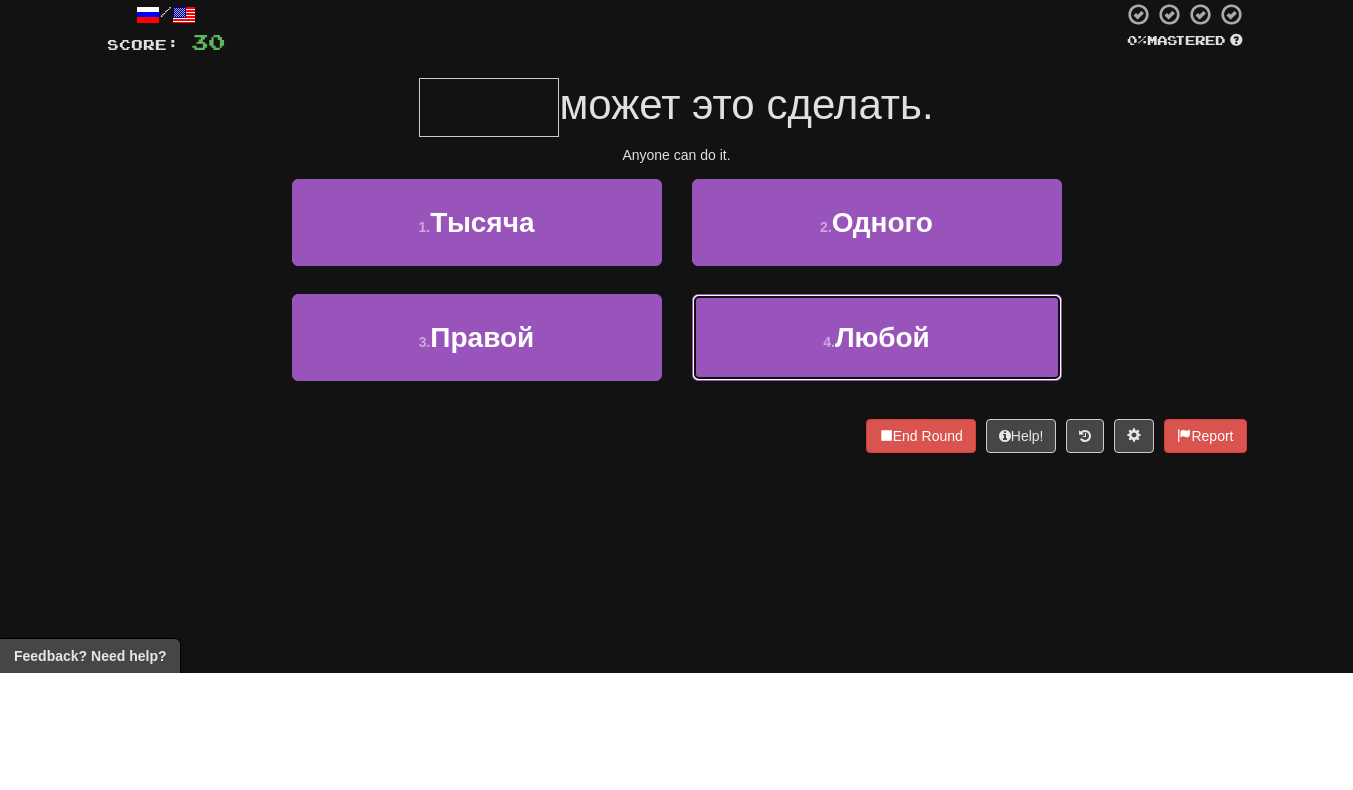 click on "Любой" at bounding box center (882, 454) 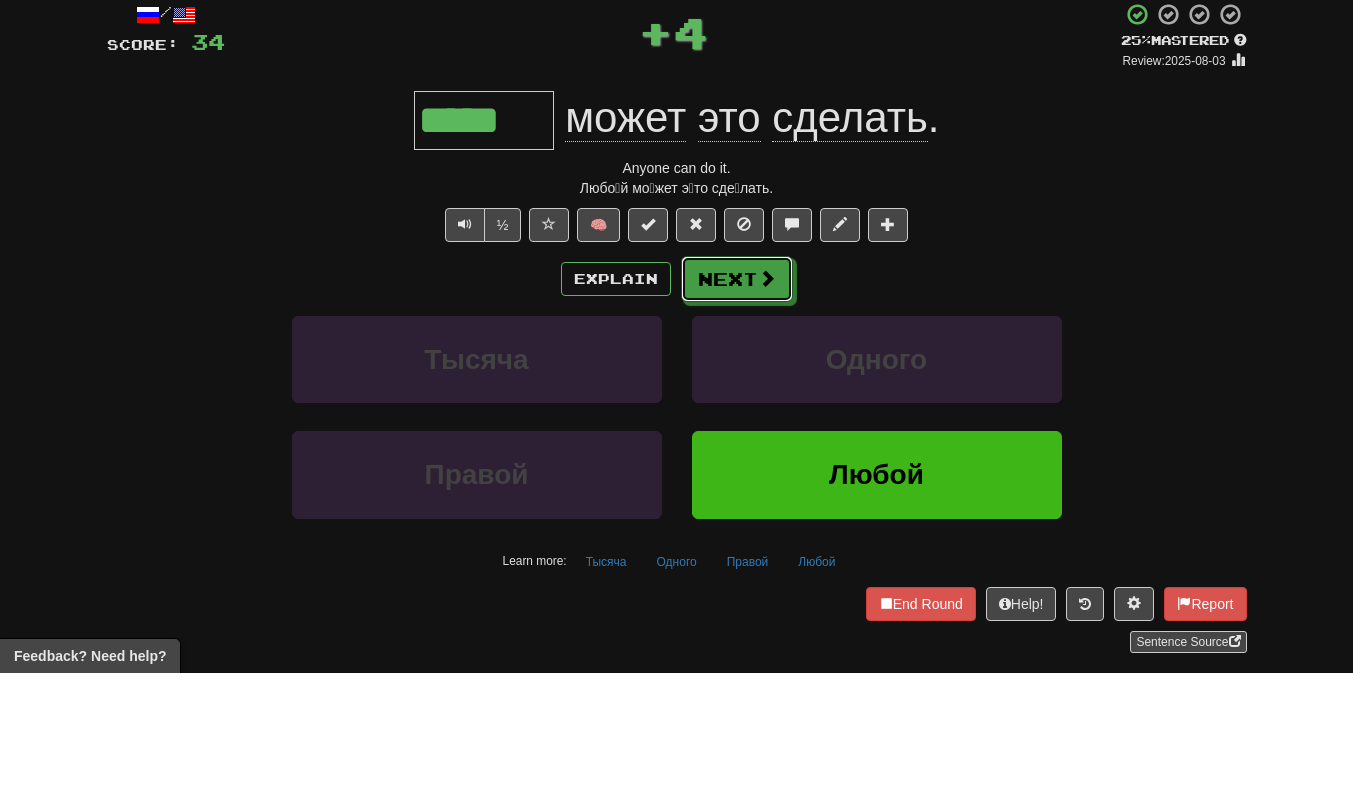 click on "Next" at bounding box center [737, 396] 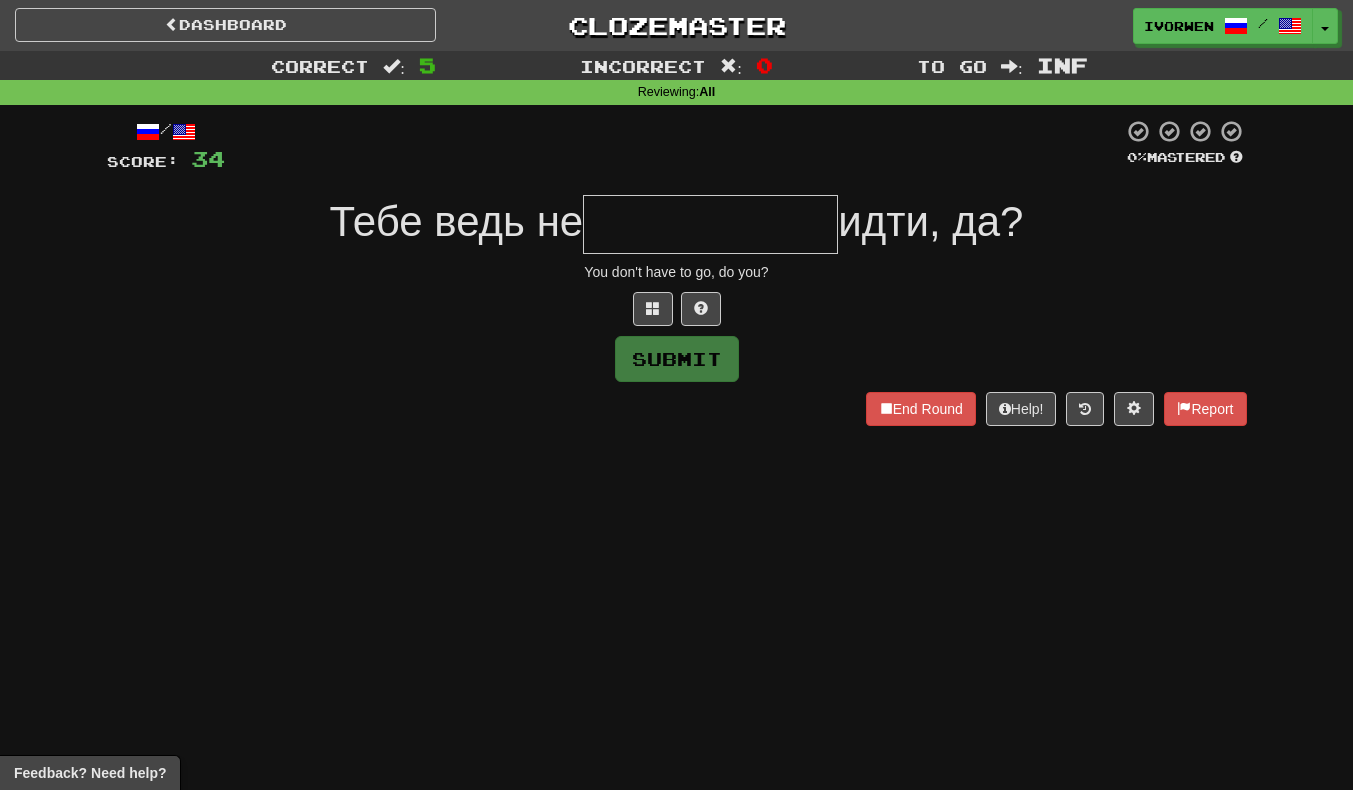 type on "*" 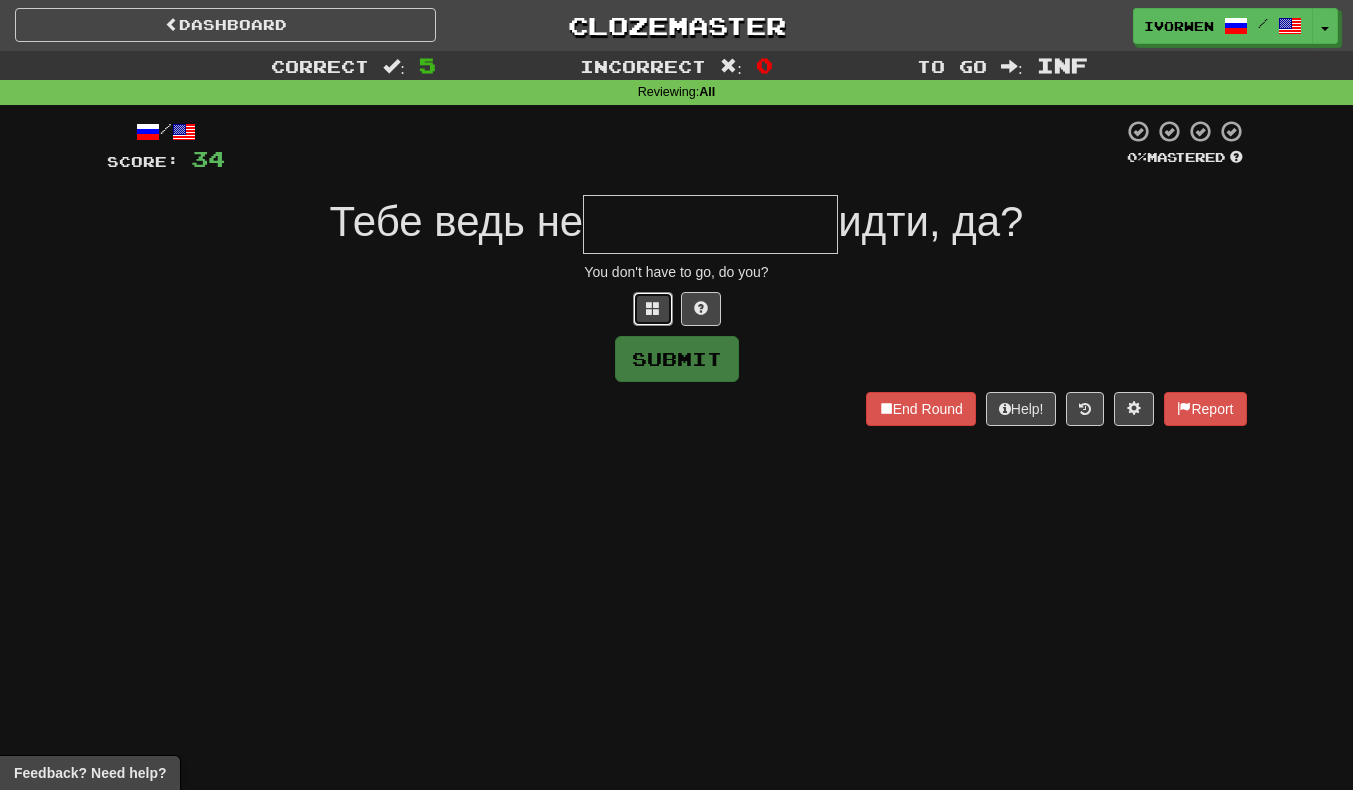 click at bounding box center [653, 308] 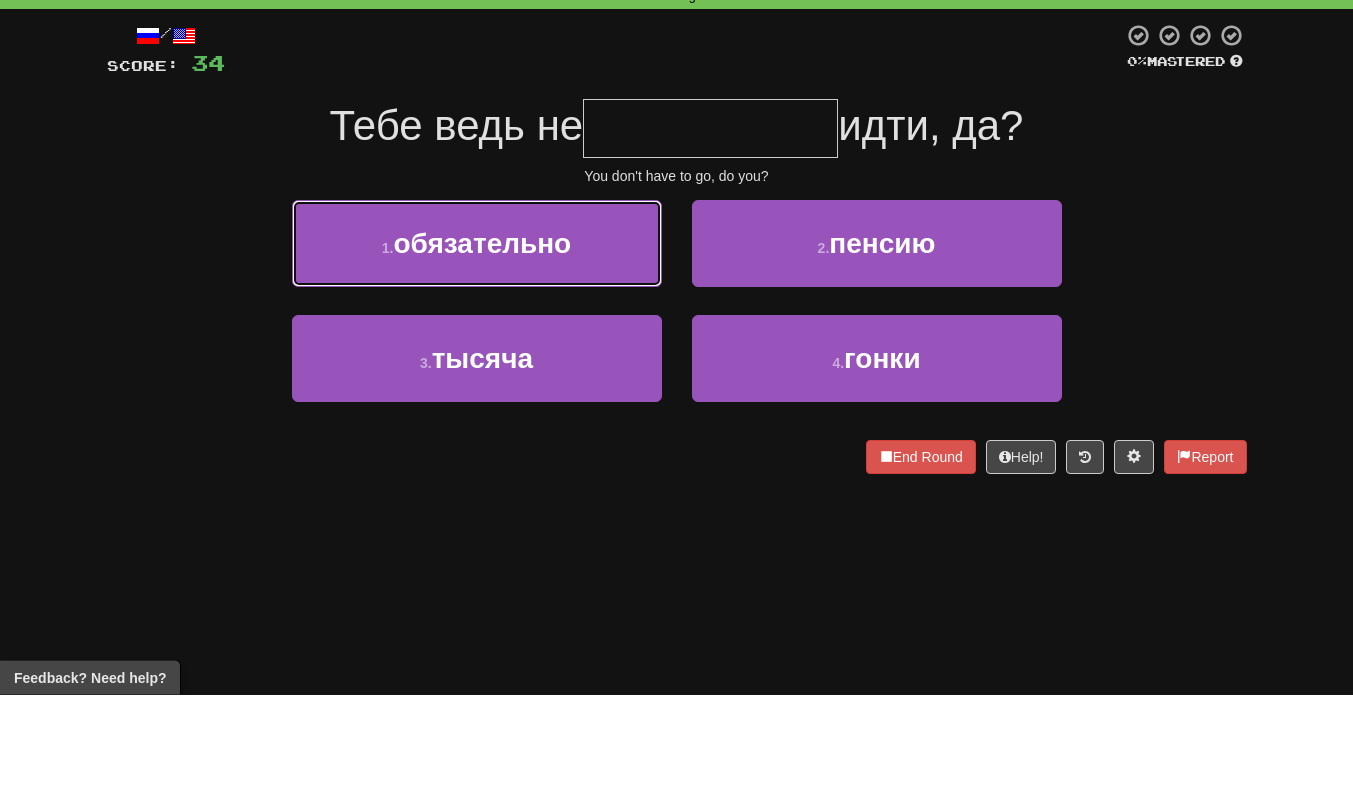 click on "1 .  обязательно" at bounding box center [477, 339] 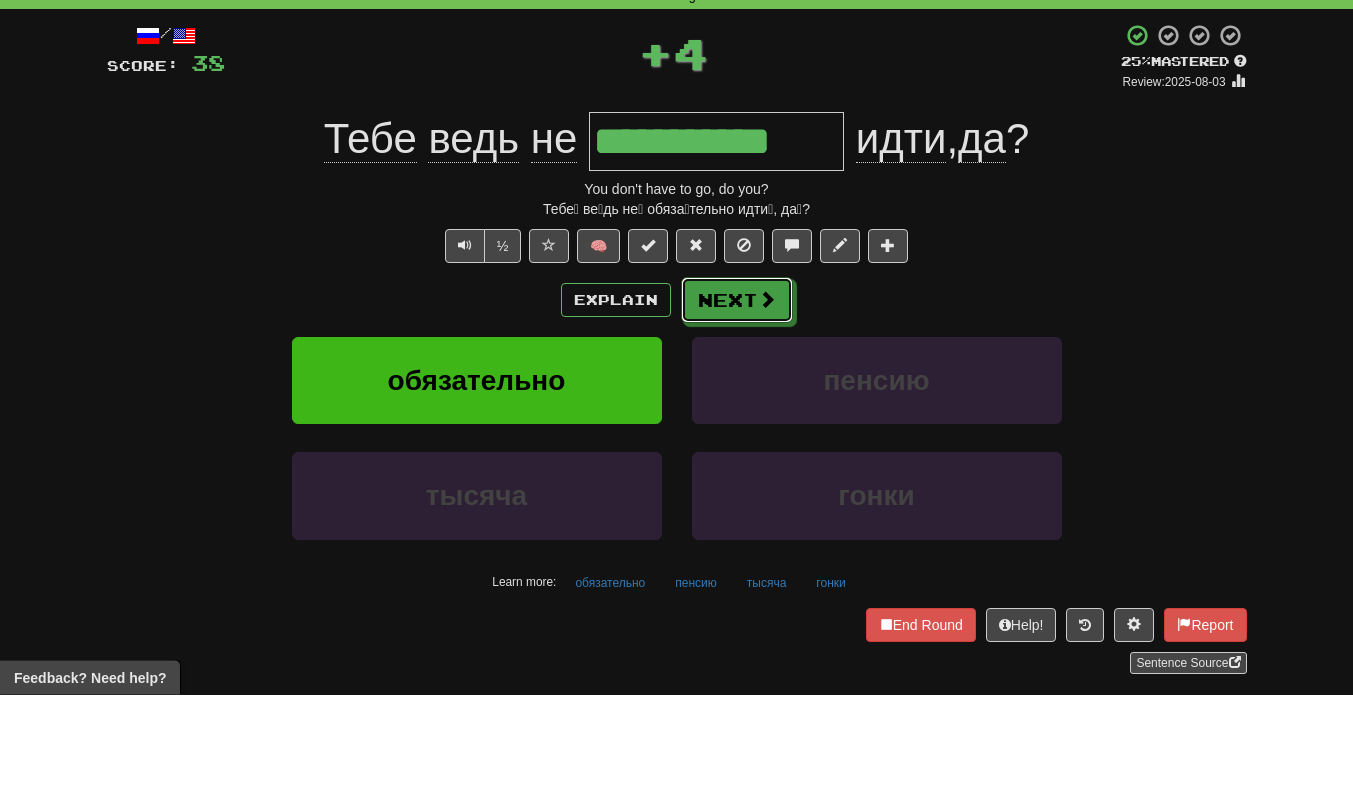 click on "Next" at bounding box center (737, 396) 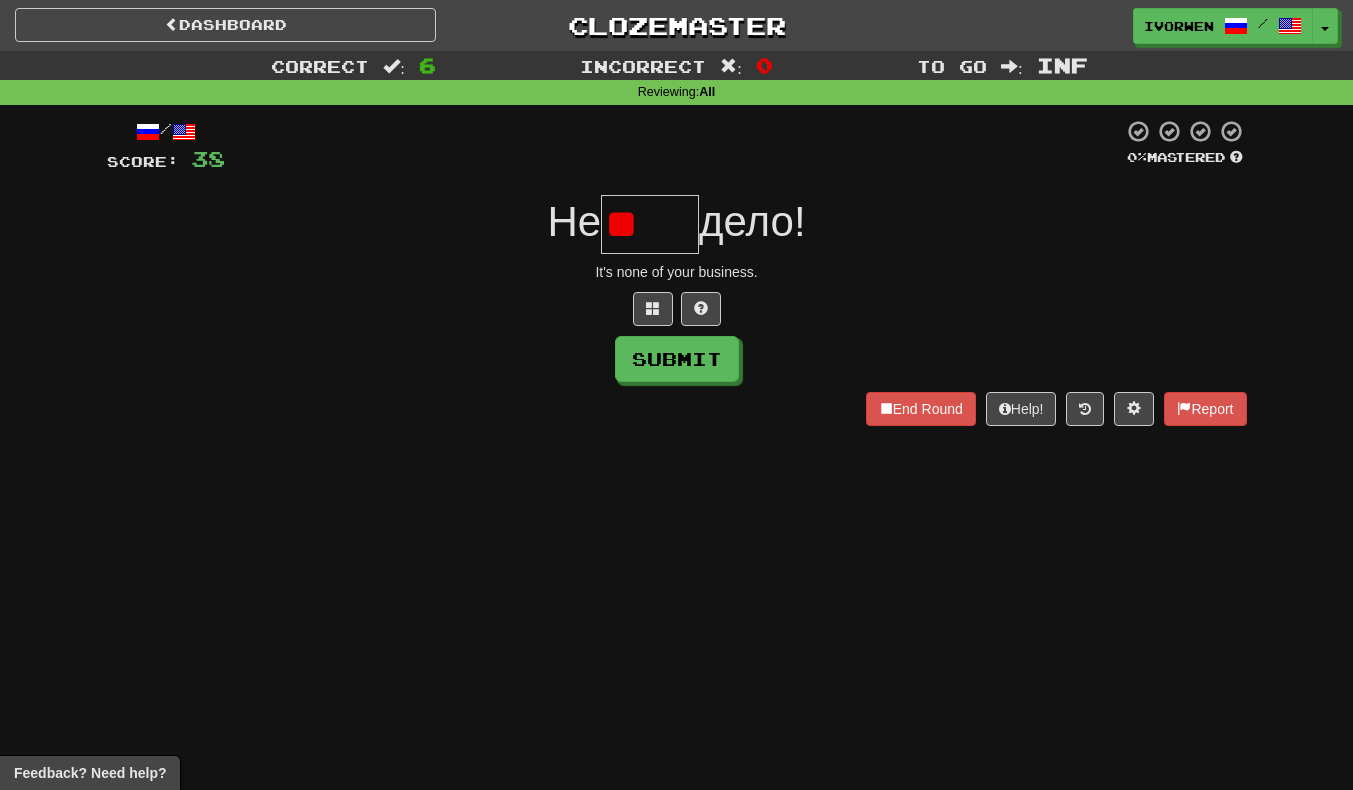 type on "*" 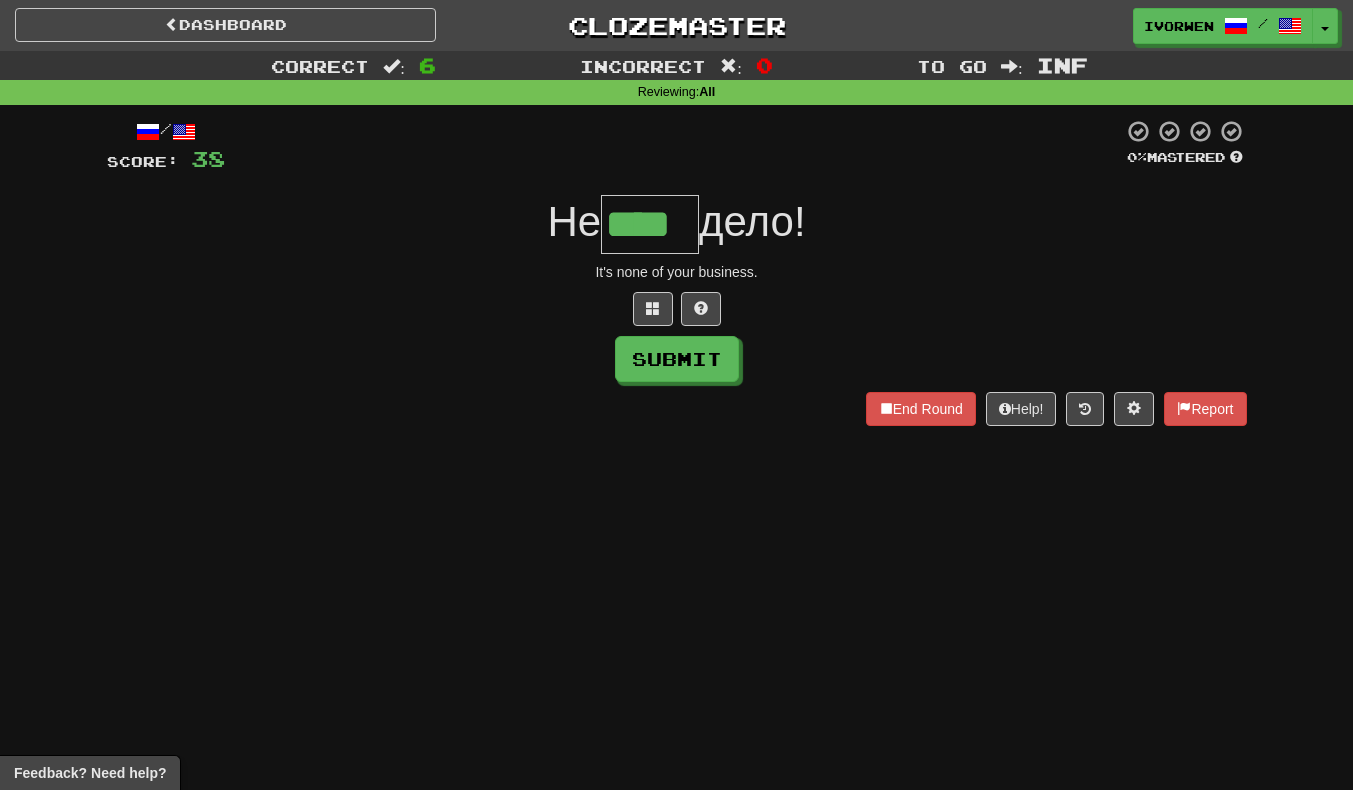 scroll, scrollTop: 0, scrollLeft: 2, axis: horizontal 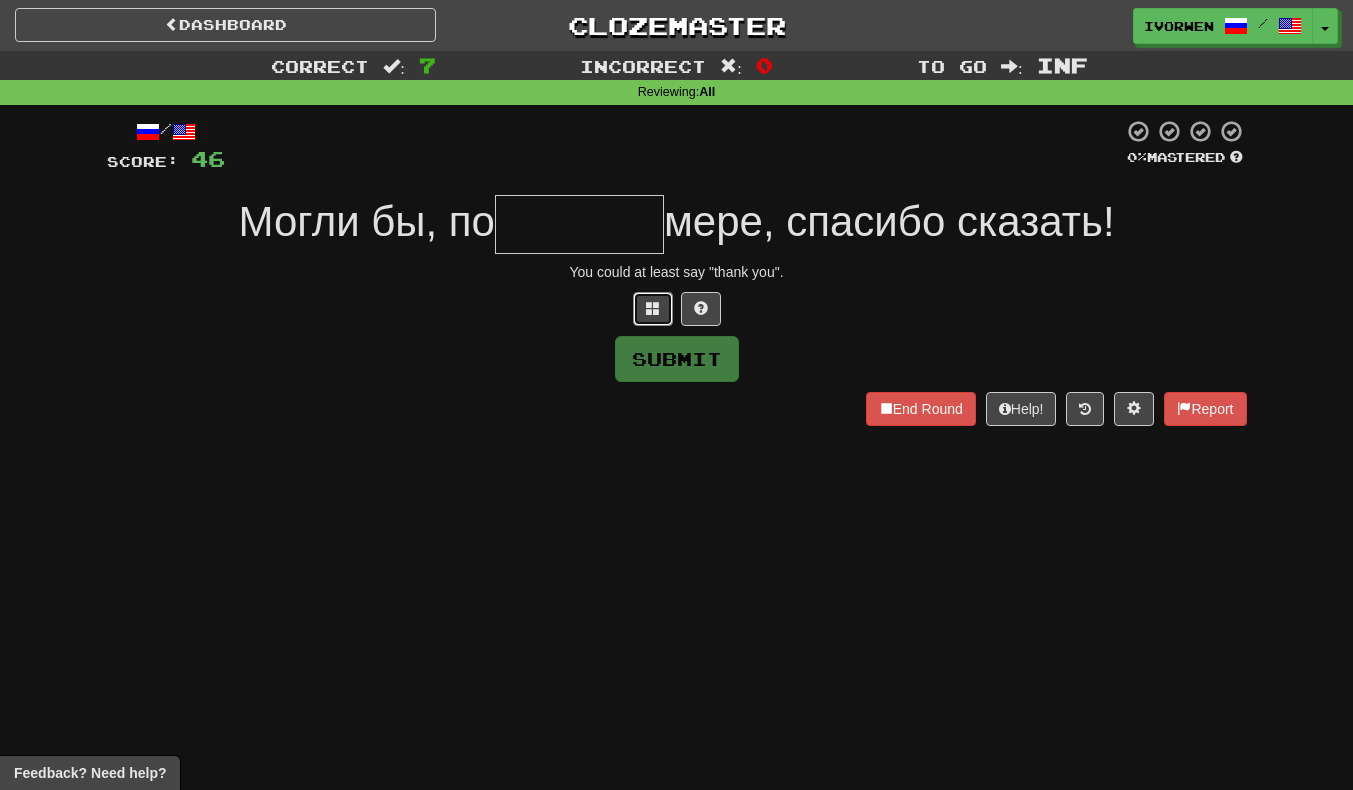 click at bounding box center (653, 308) 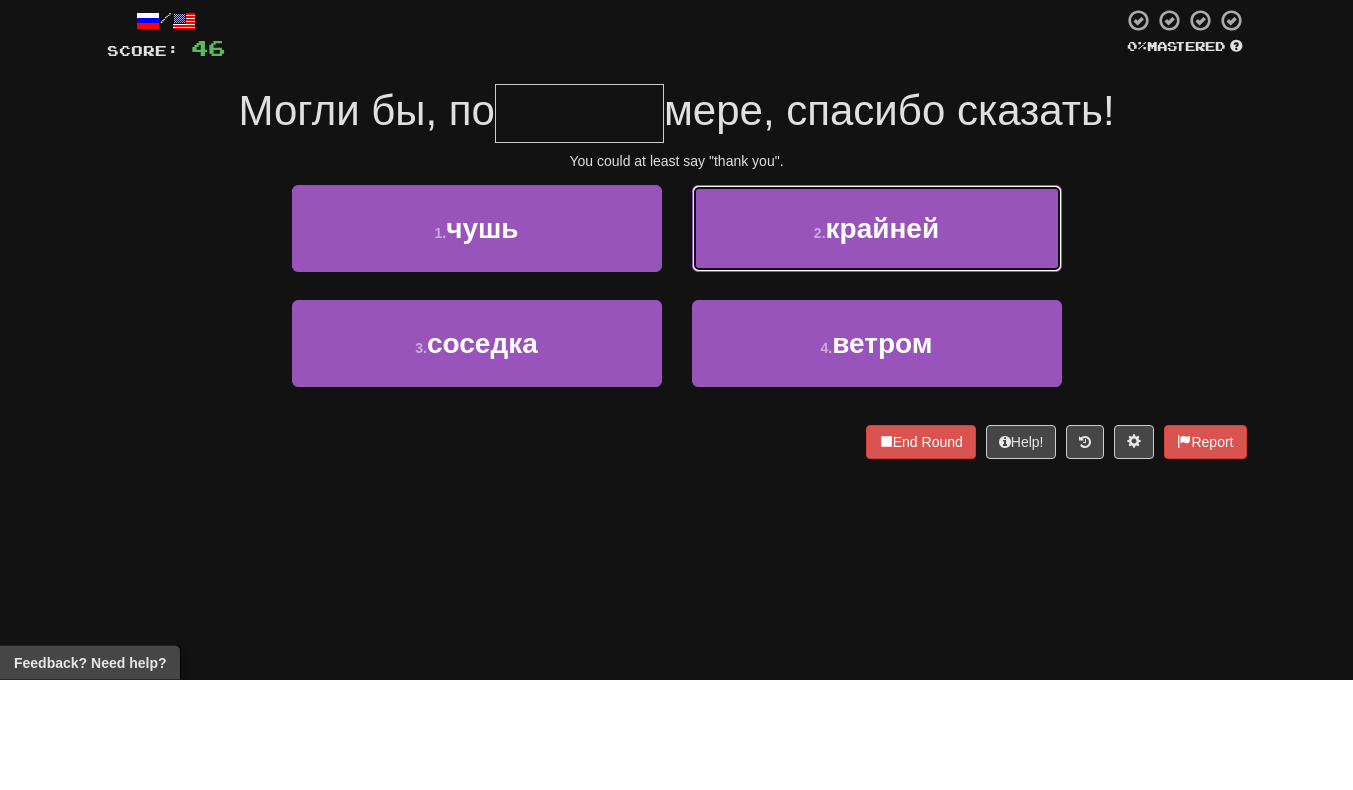 click on "[NUMBER] .  крайней" at bounding box center [877, 339] 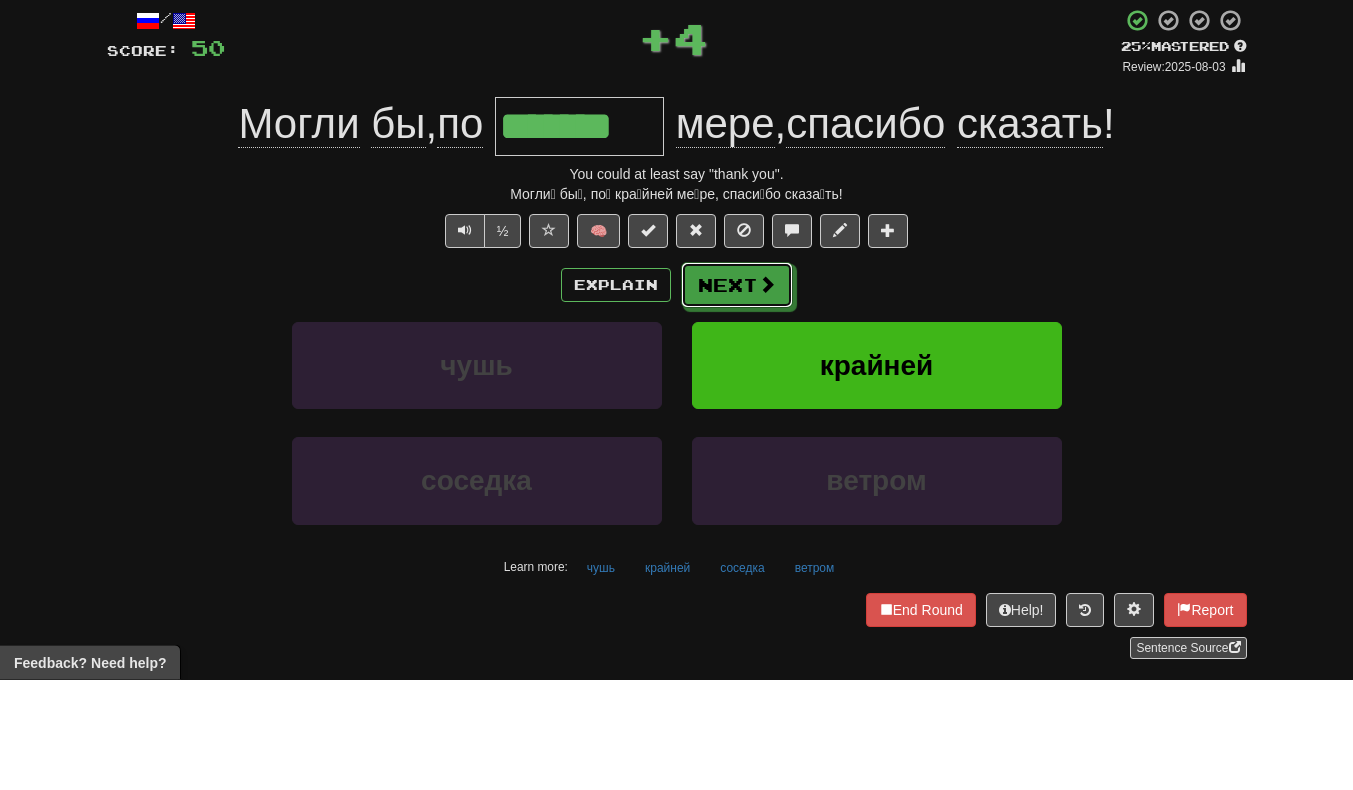 click on "Next" at bounding box center [737, 396] 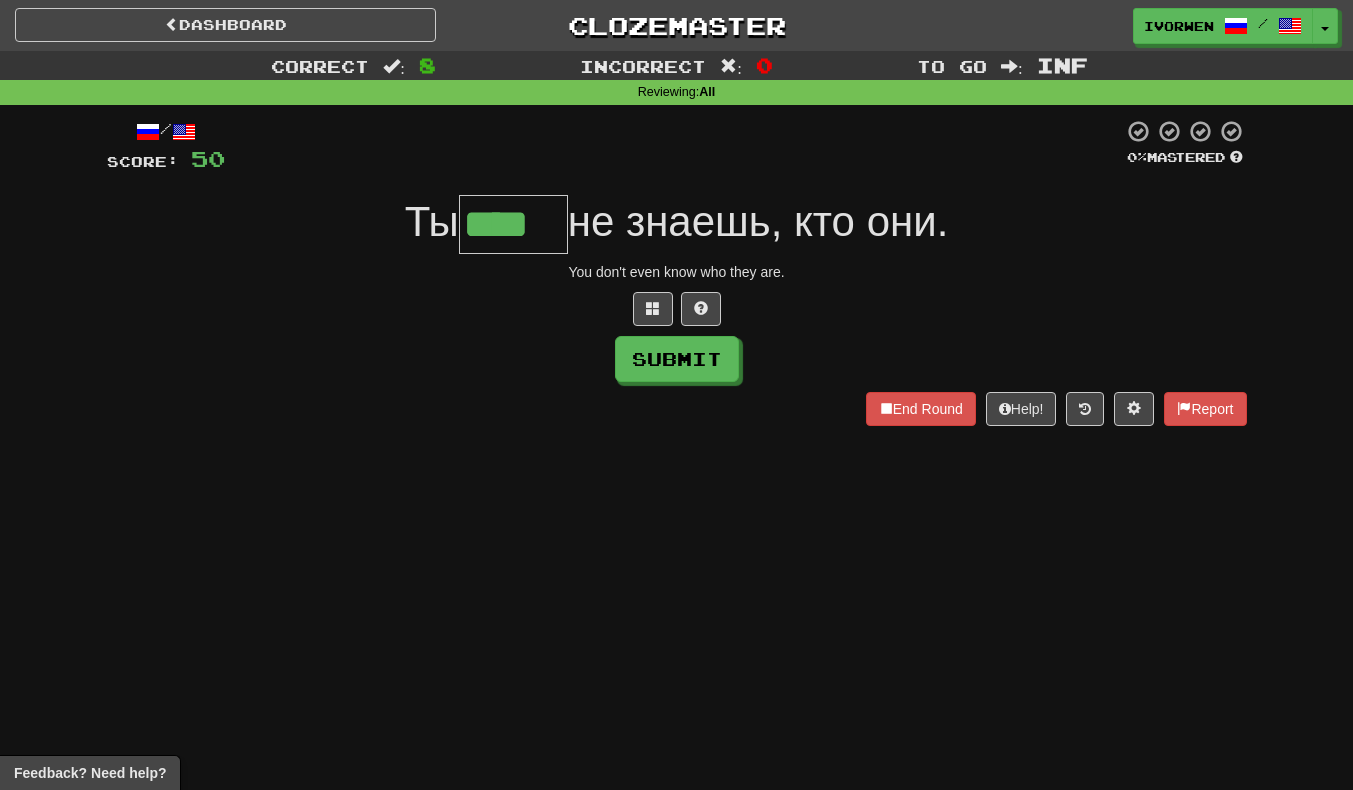 scroll, scrollTop: 0, scrollLeft: 2, axis: horizontal 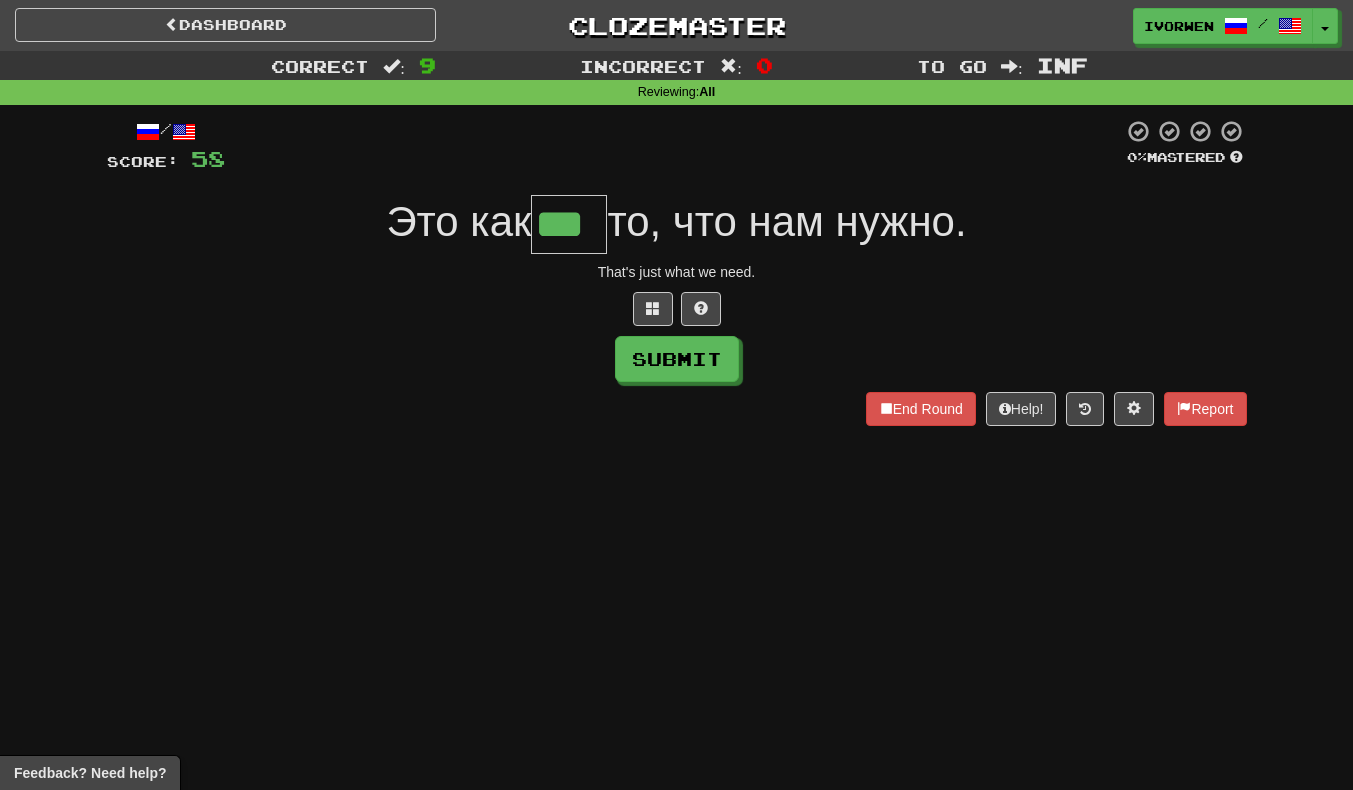 type on "***" 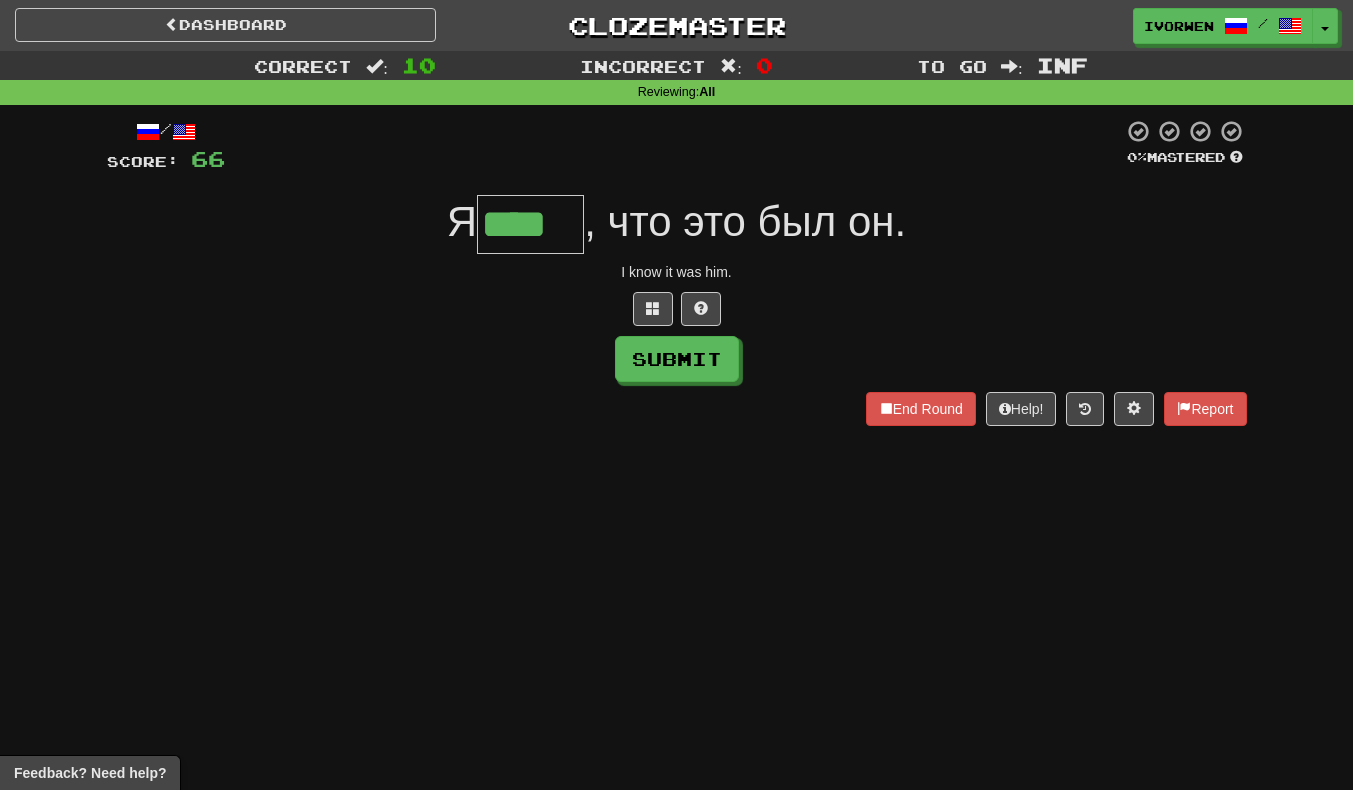 scroll, scrollTop: 0, scrollLeft: 4, axis: horizontal 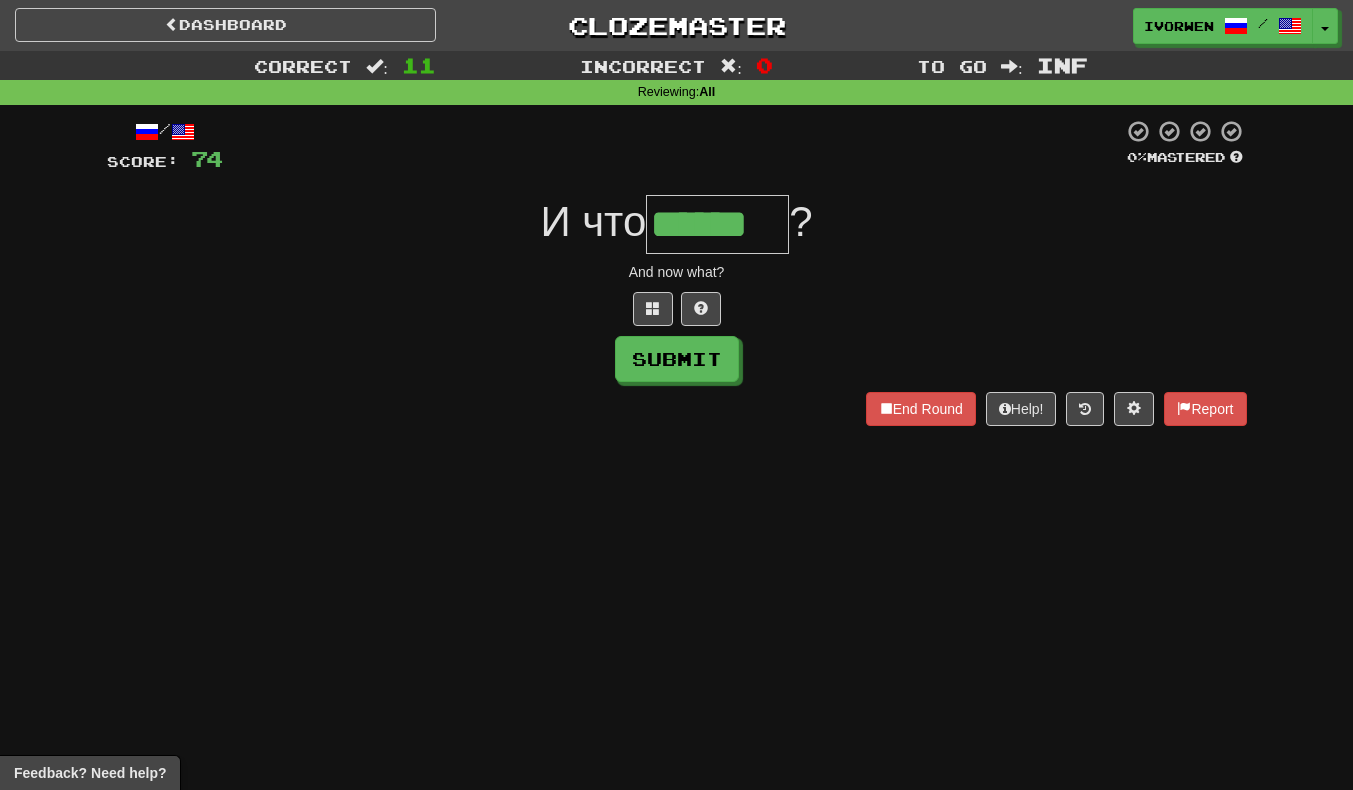 type on "******" 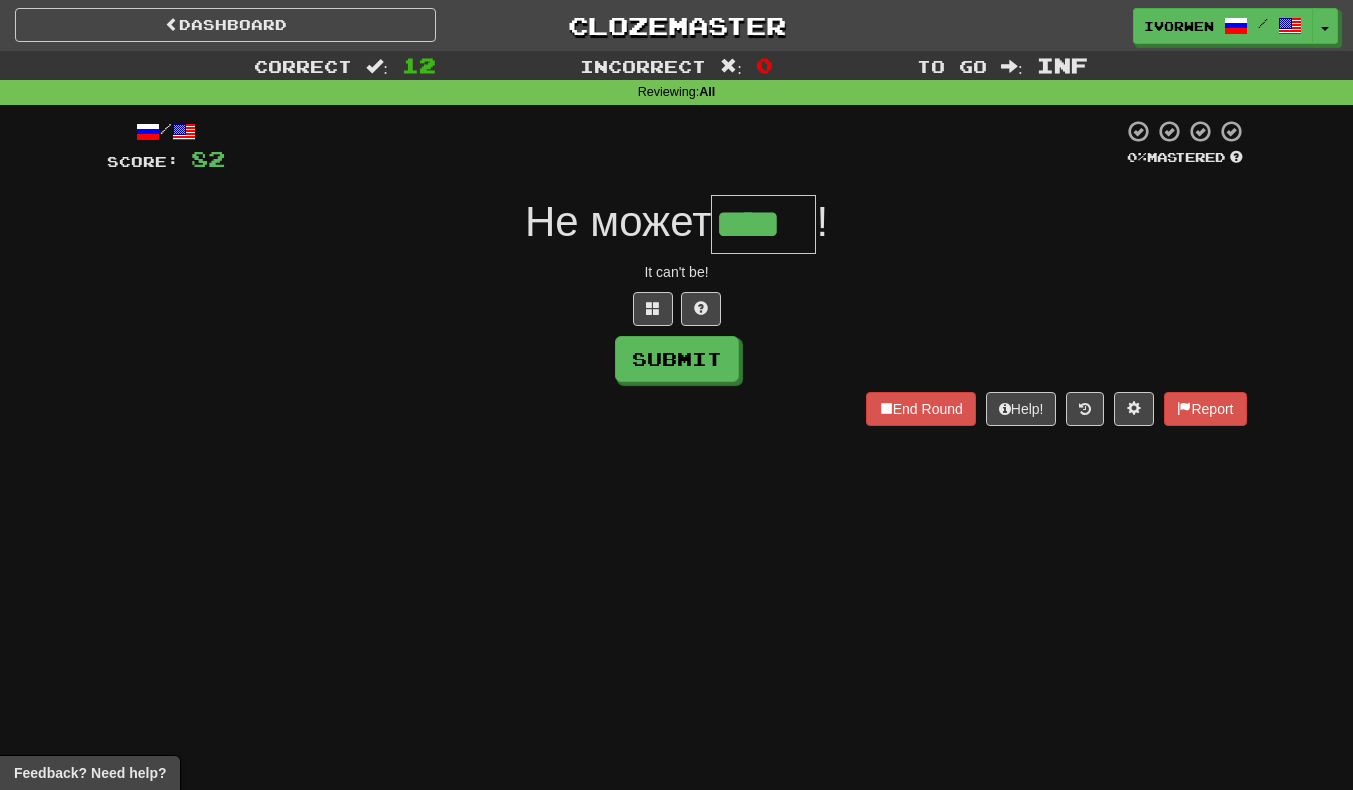 scroll, scrollTop: 0, scrollLeft: 2, axis: horizontal 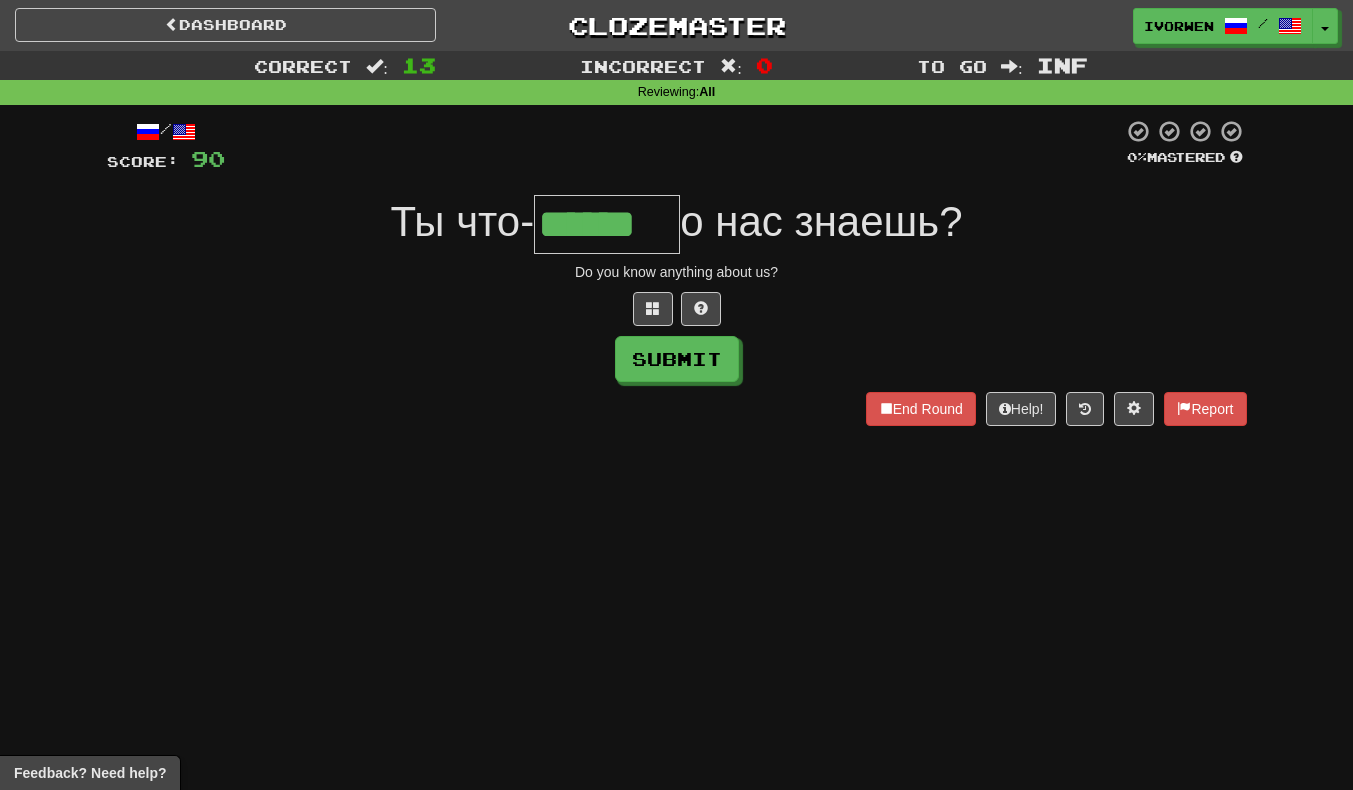 type on "******" 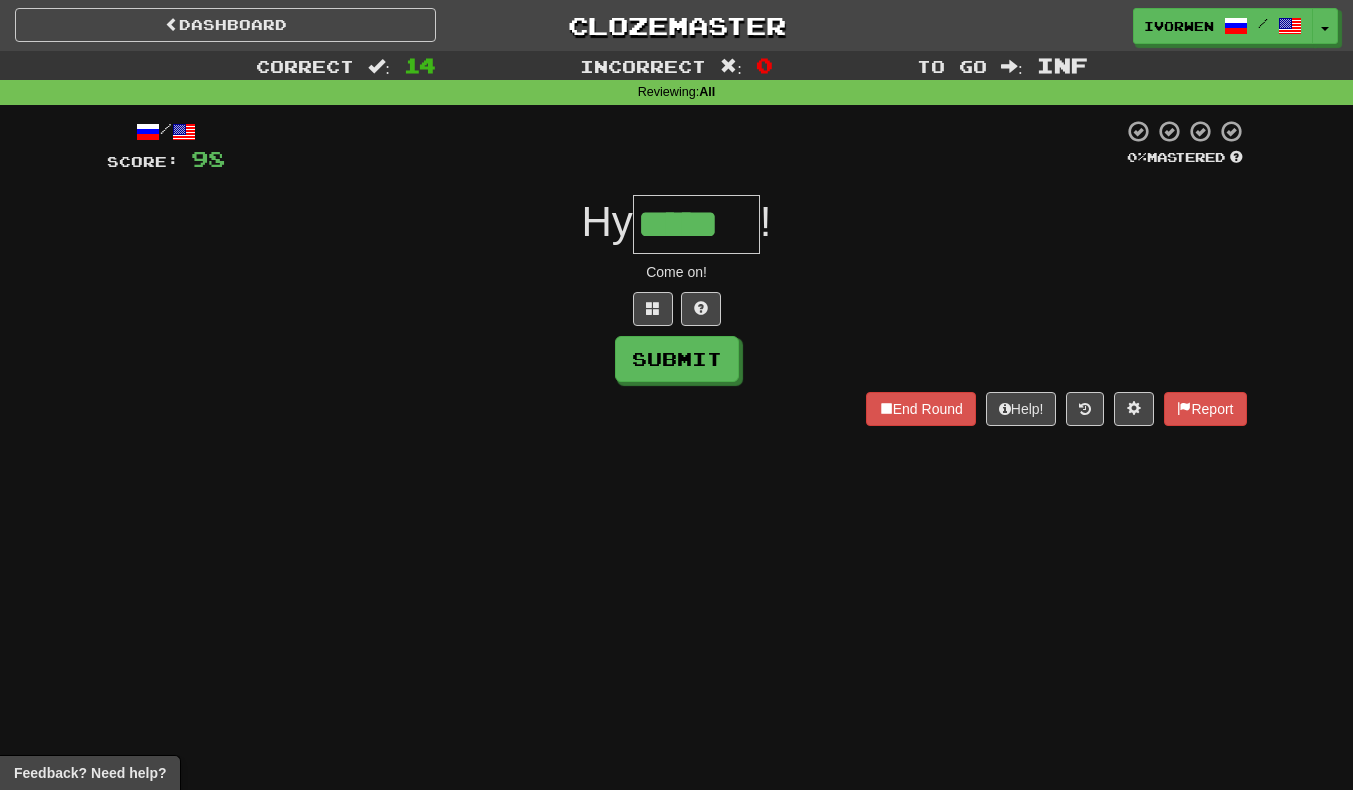 scroll, scrollTop: 0, scrollLeft: 1, axis: horizontal 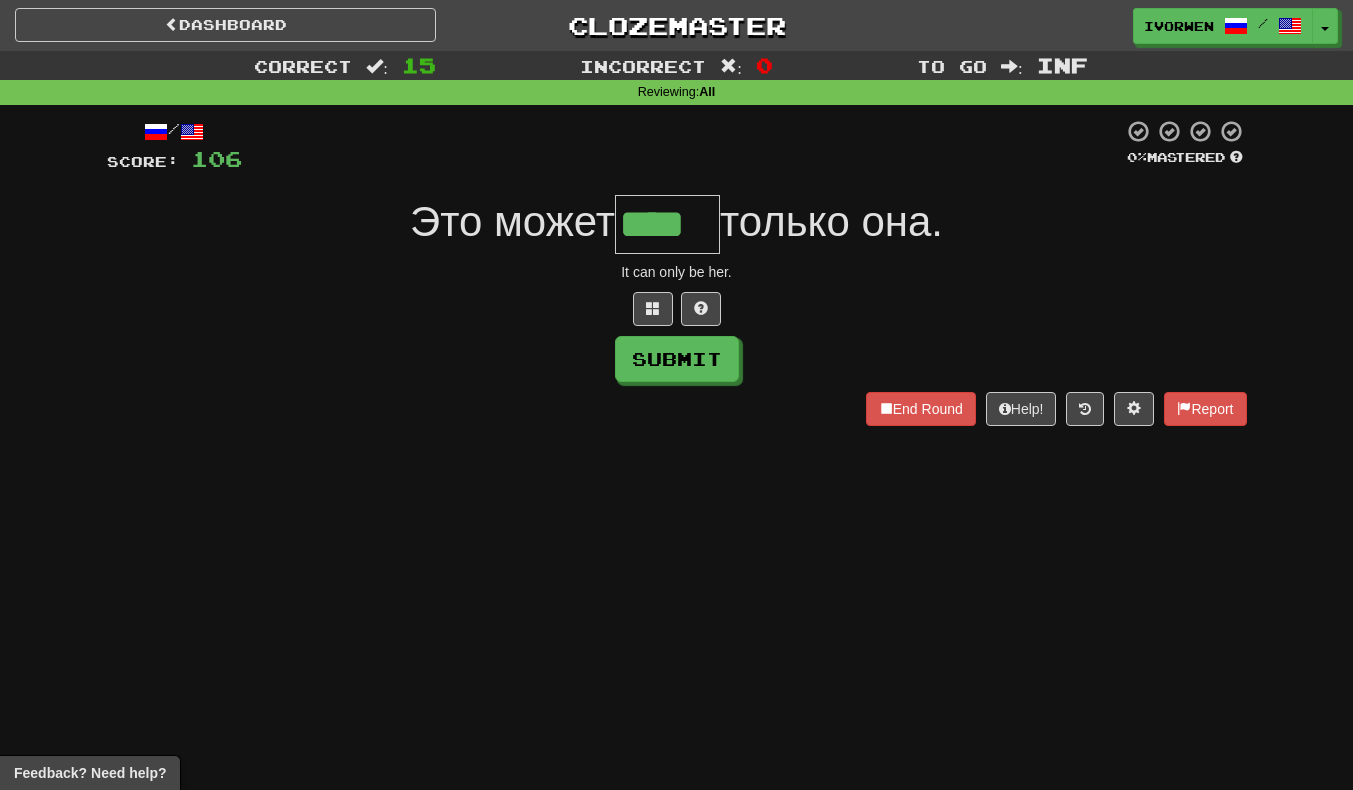 type on "****" 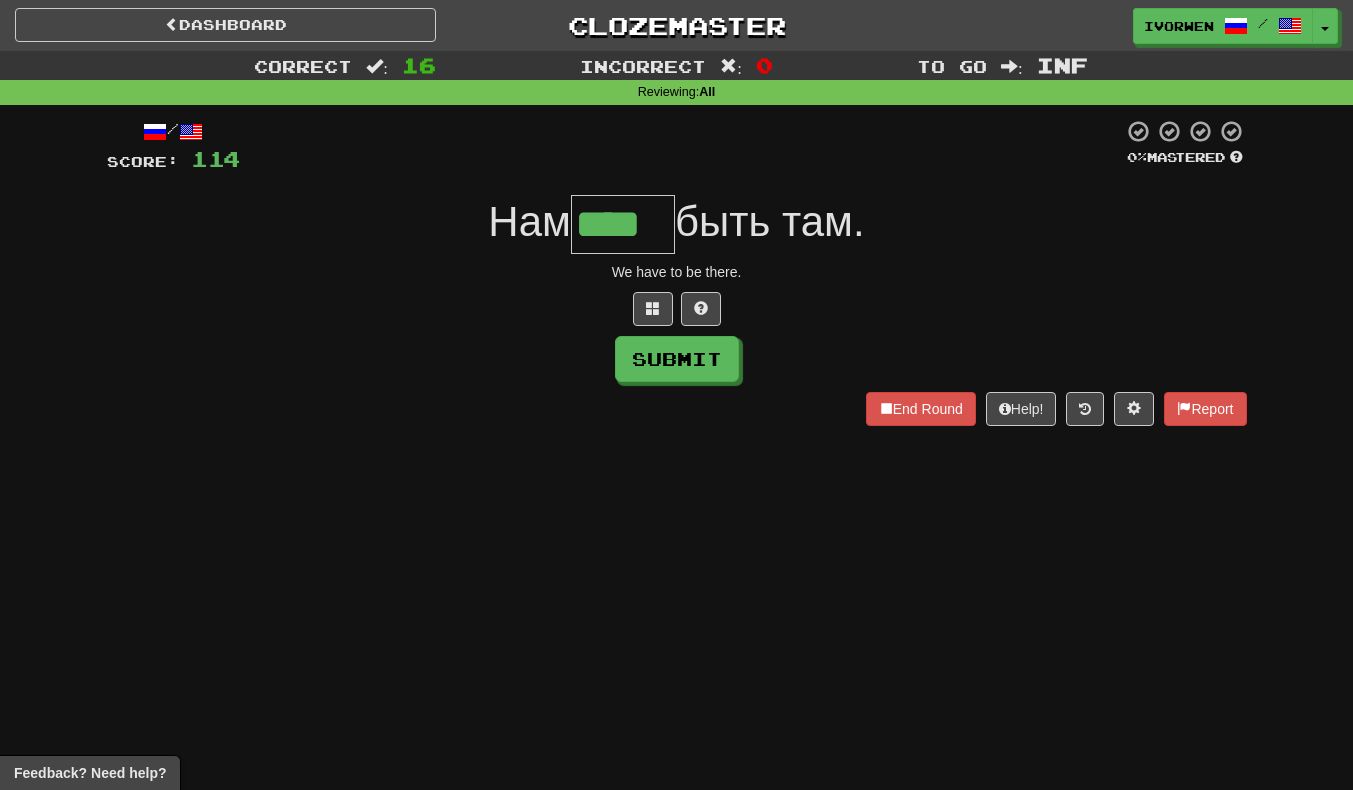scroll, scrollTop: 0, scrollLeft: 5, axis: horizontal 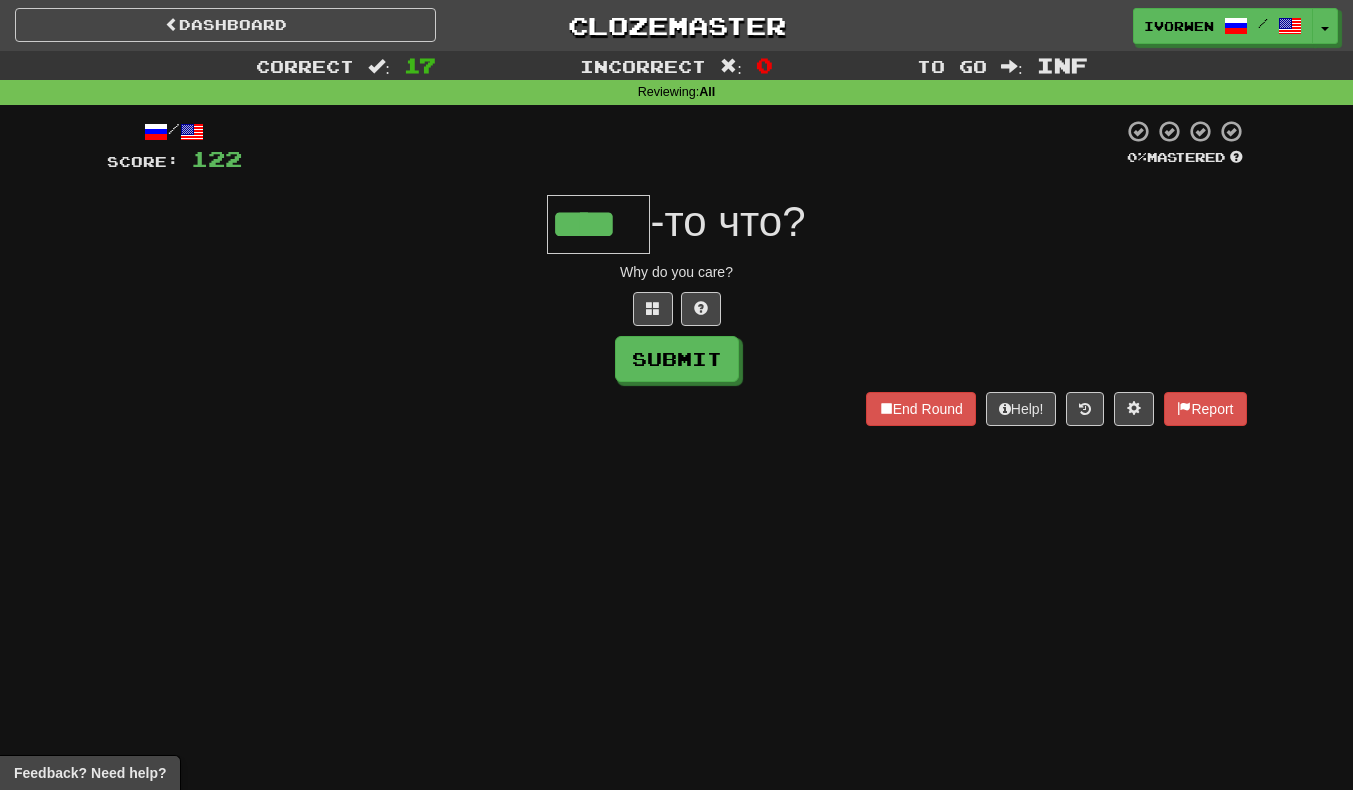 type on "****" 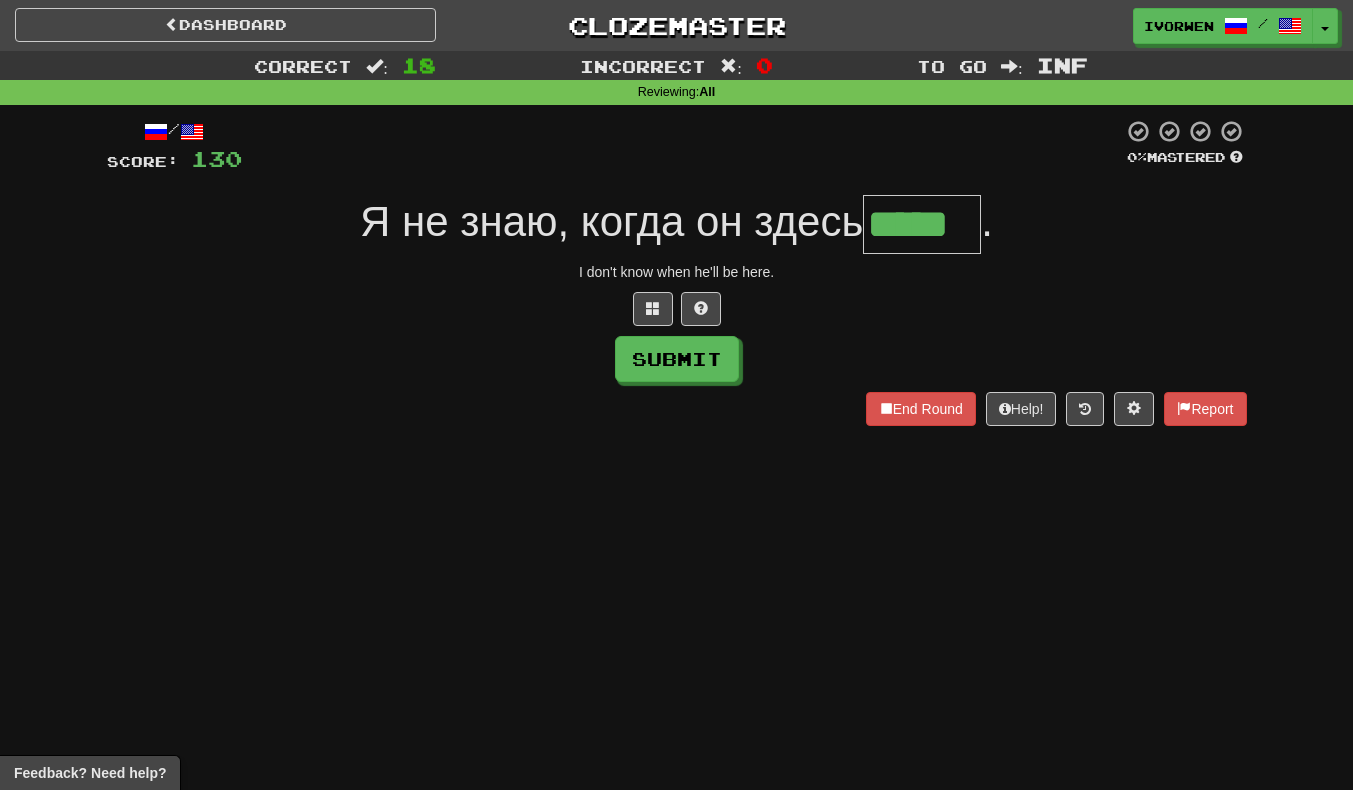 scroll, scrollTop: 0, scrollLeft: 2, axis: horizontal 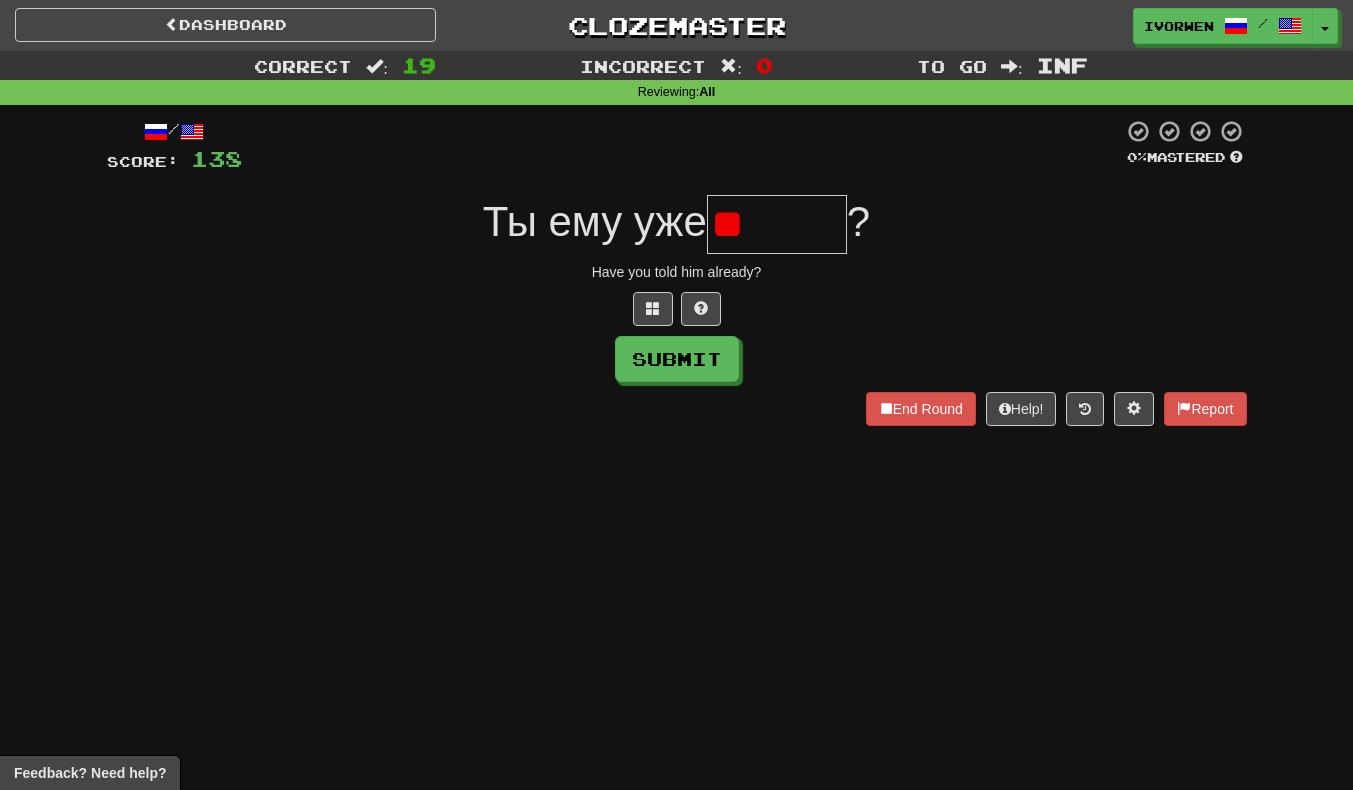 type on "*" 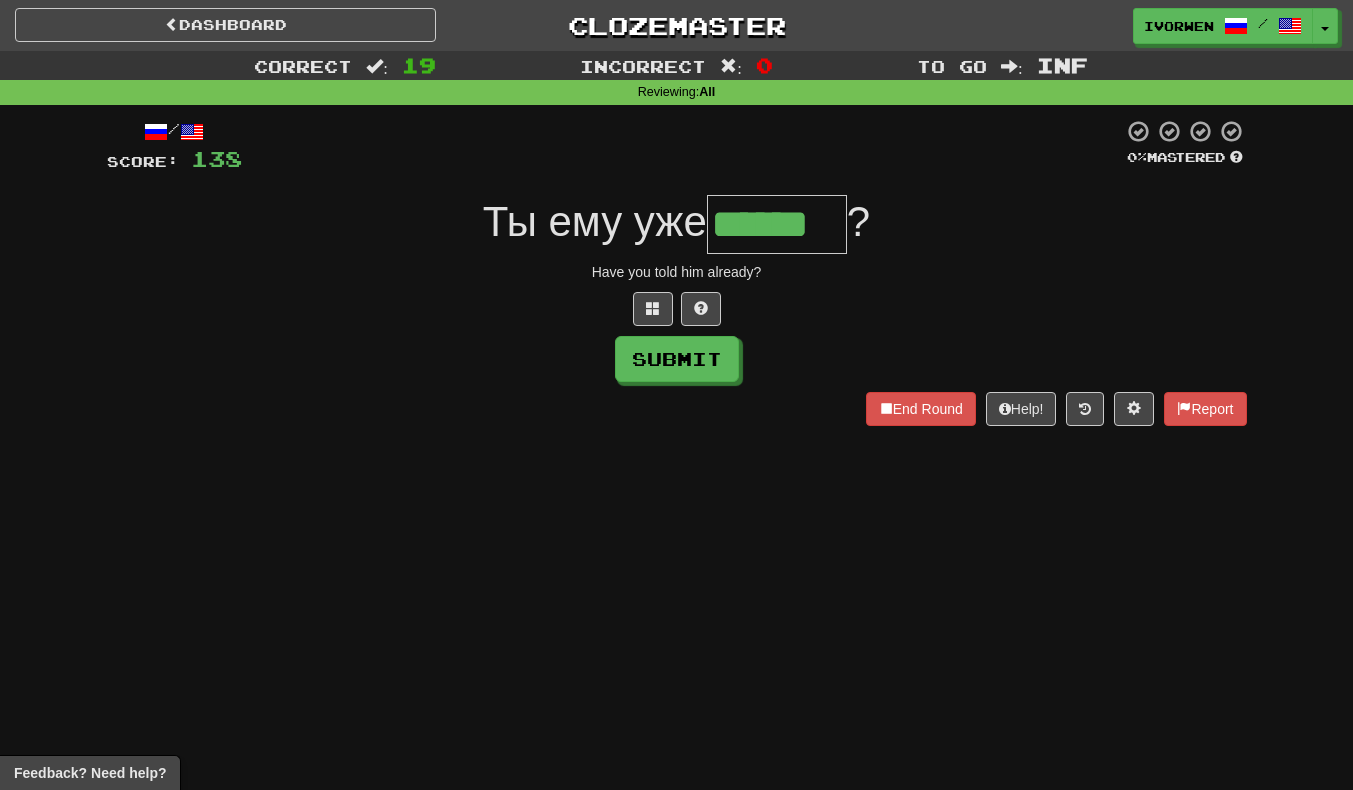 scroll, scrollTop: 0, scrollLeft: 7, axis: horizontal 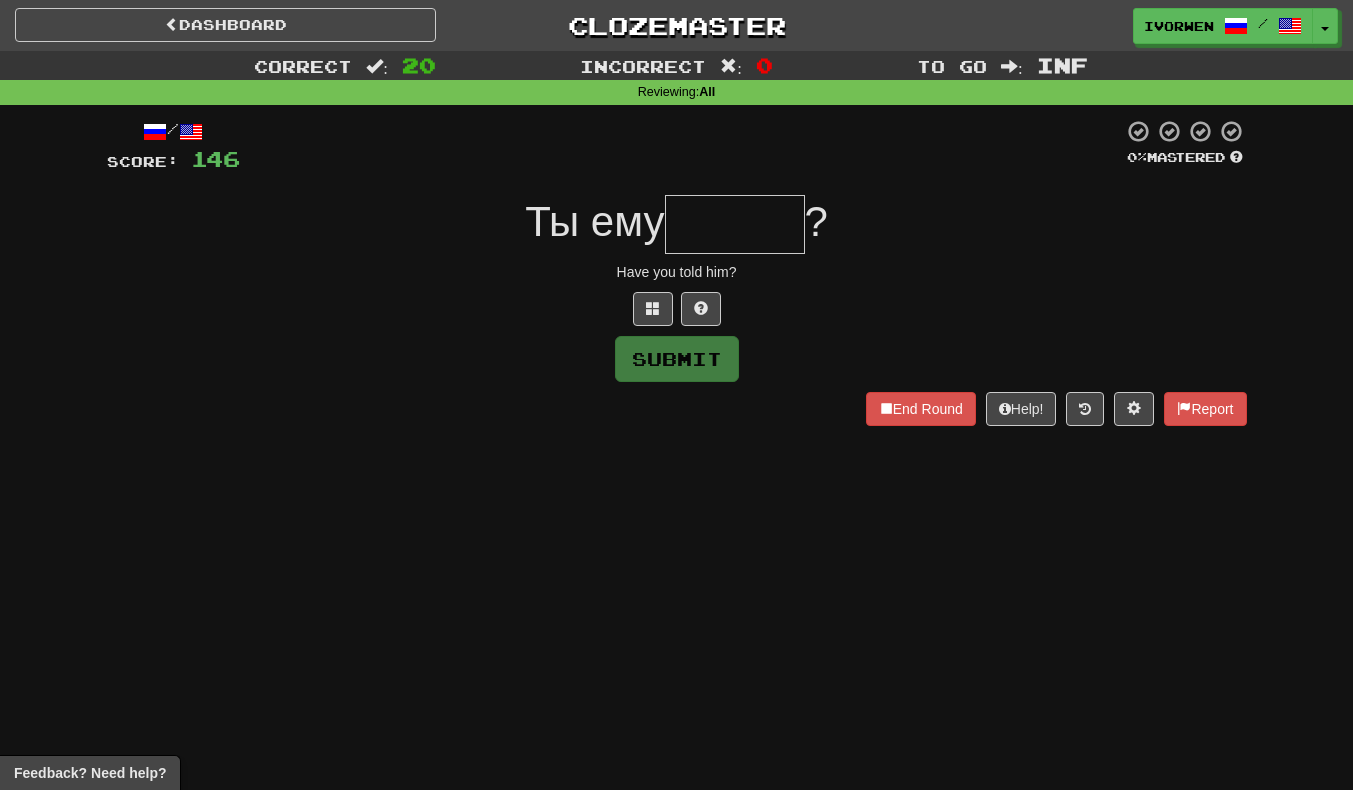 type on "*" 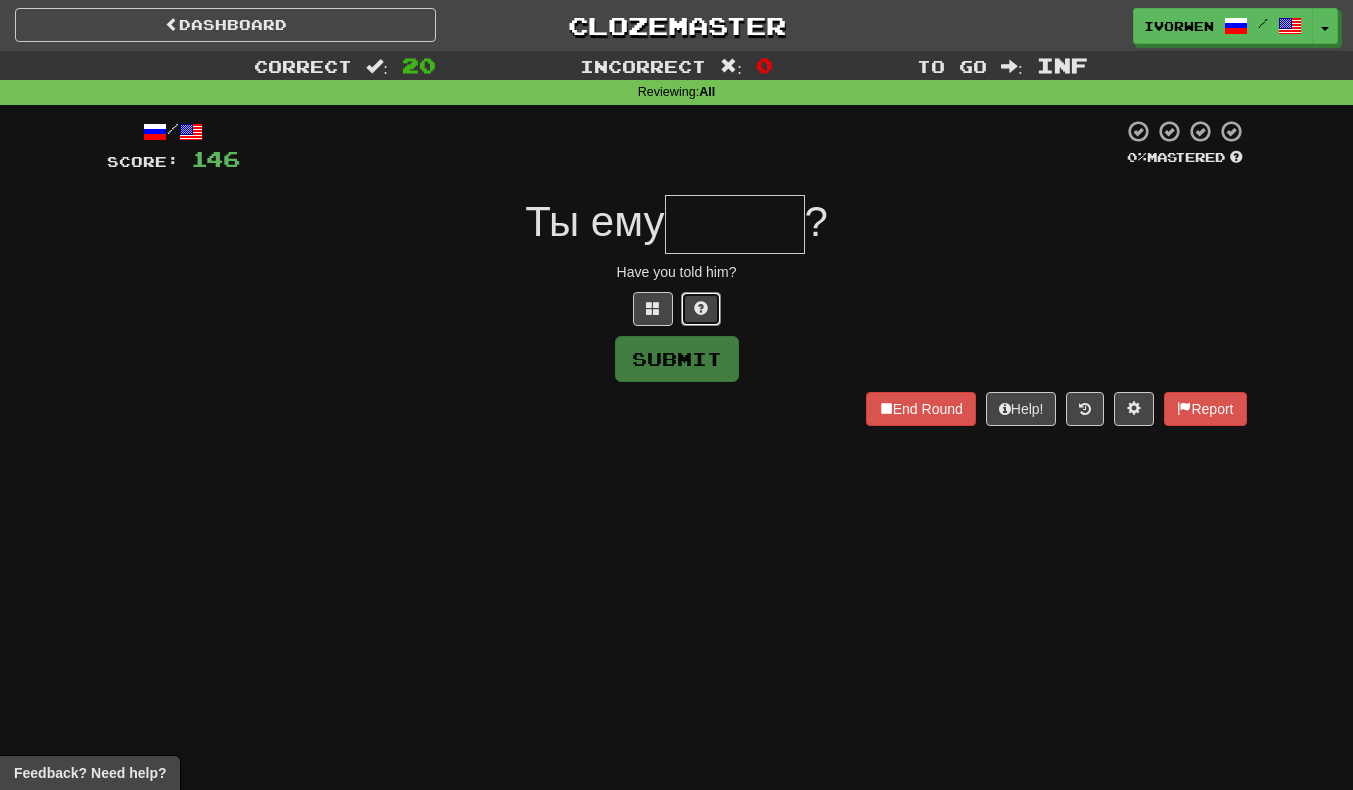 click at bounding box center [701, 309] 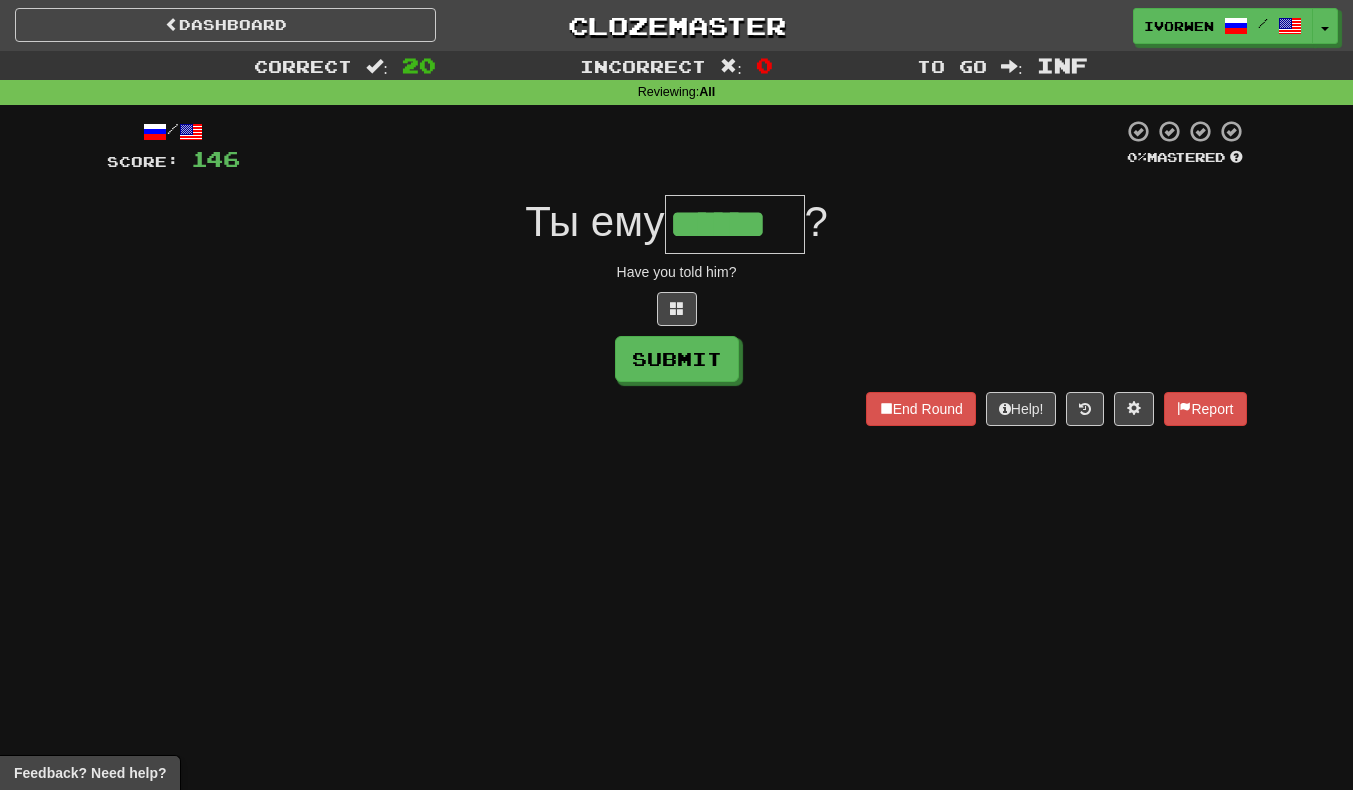 scroll, scrollTop: 0, scrollLeft: 3, axis: horizontal 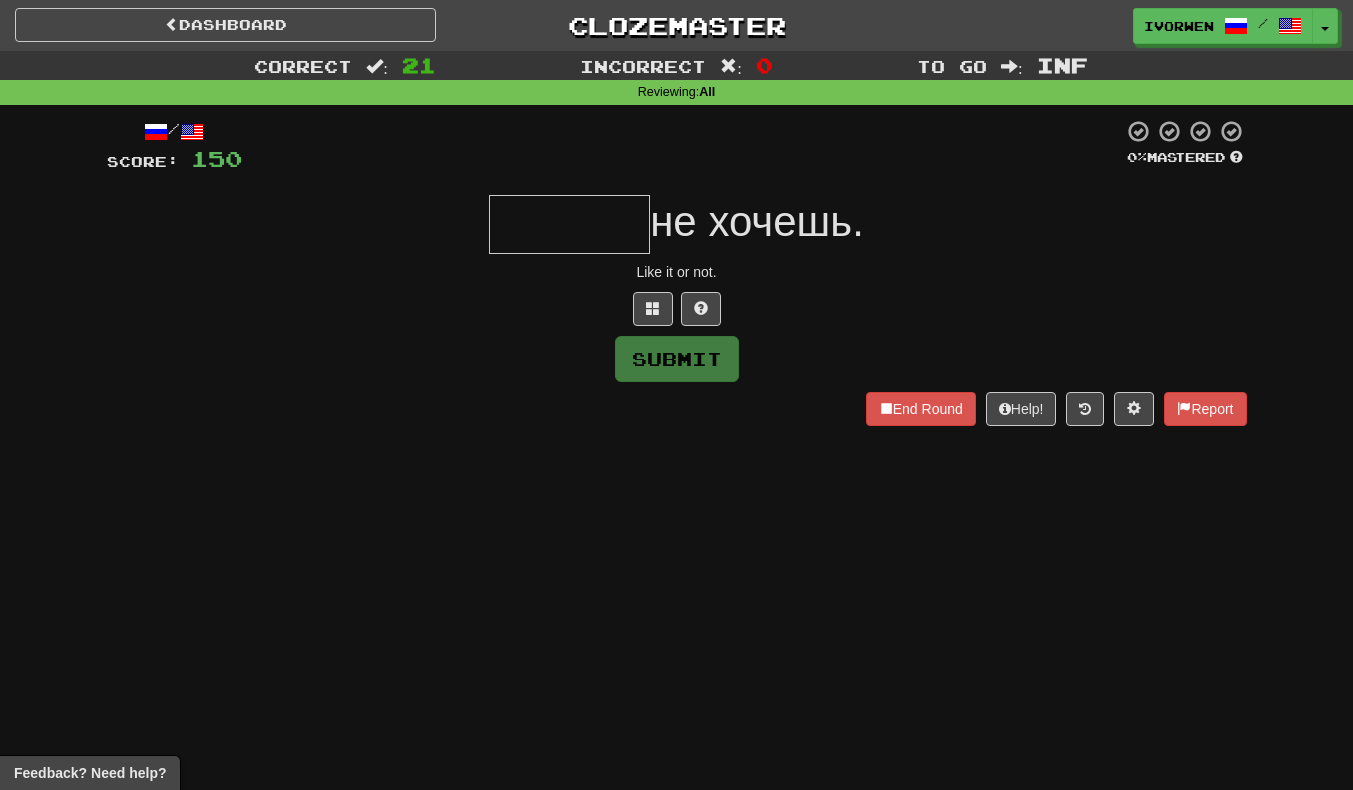 type on "*" 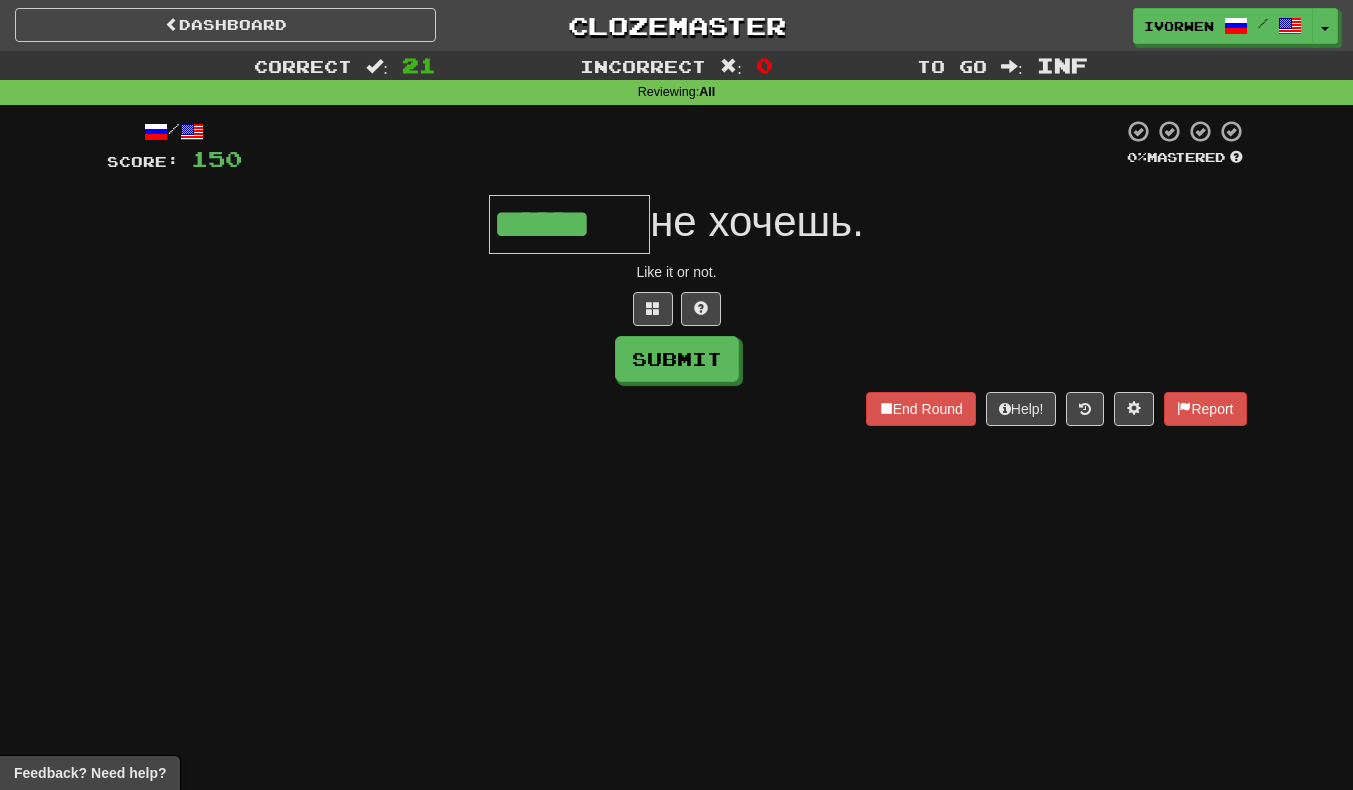 type on "******" 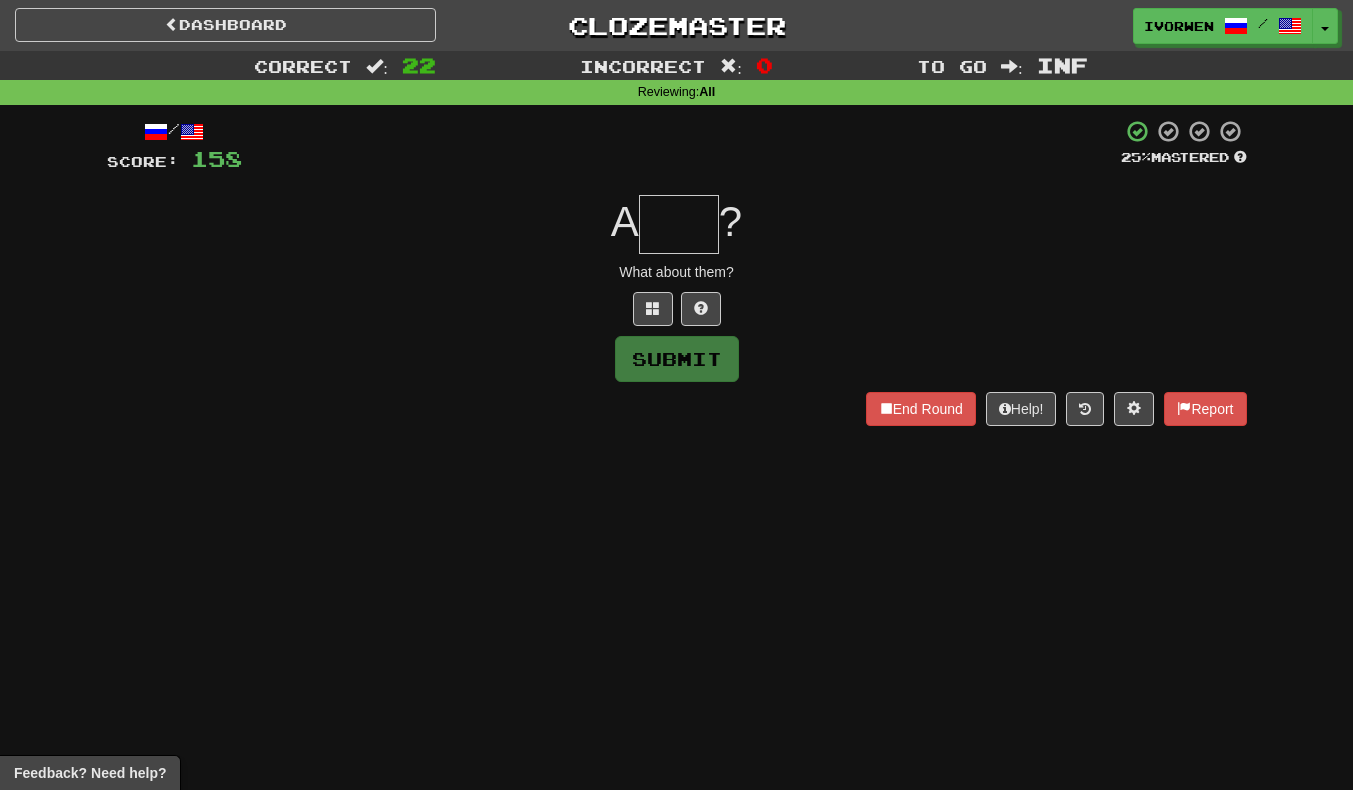 type on "*" 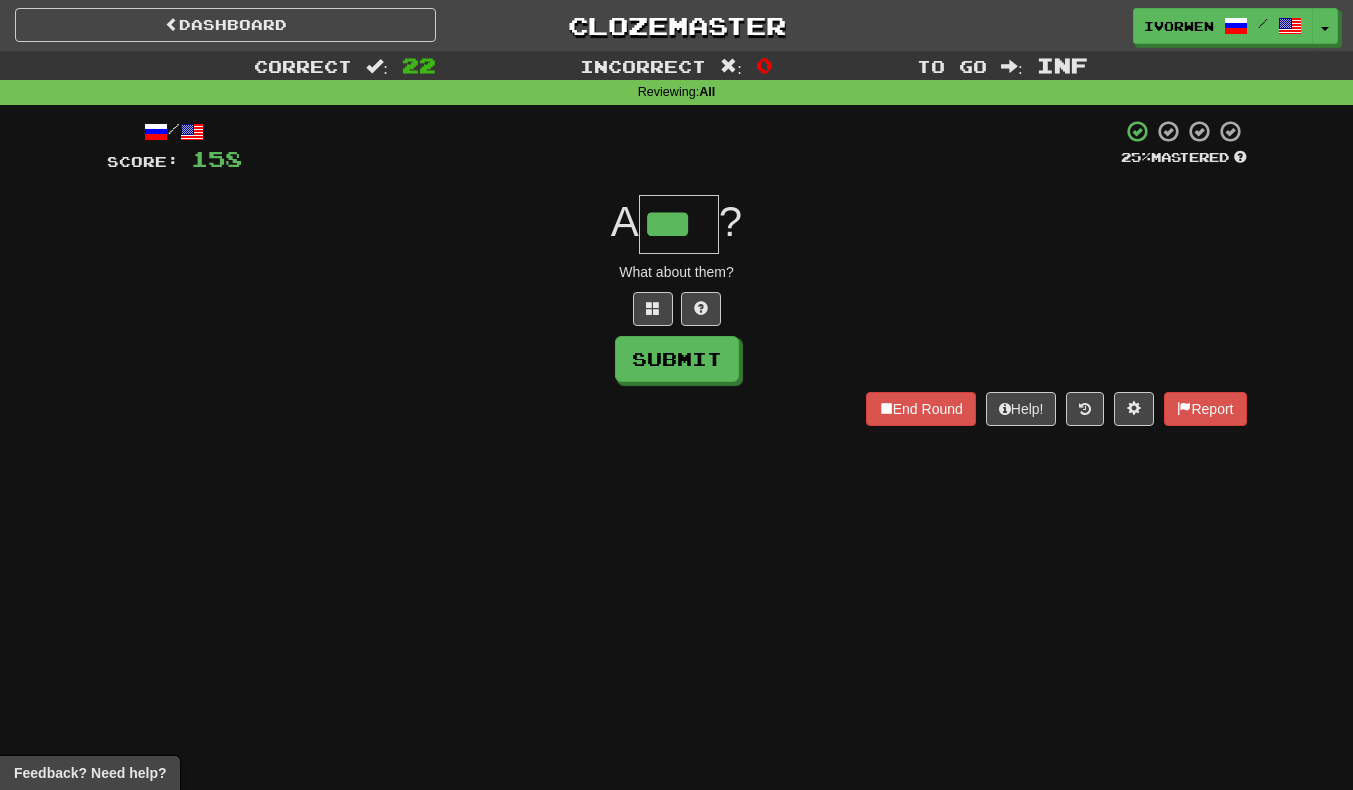 scroll, scrollTop: 0, scrollLeft: 7, axis: horizontal 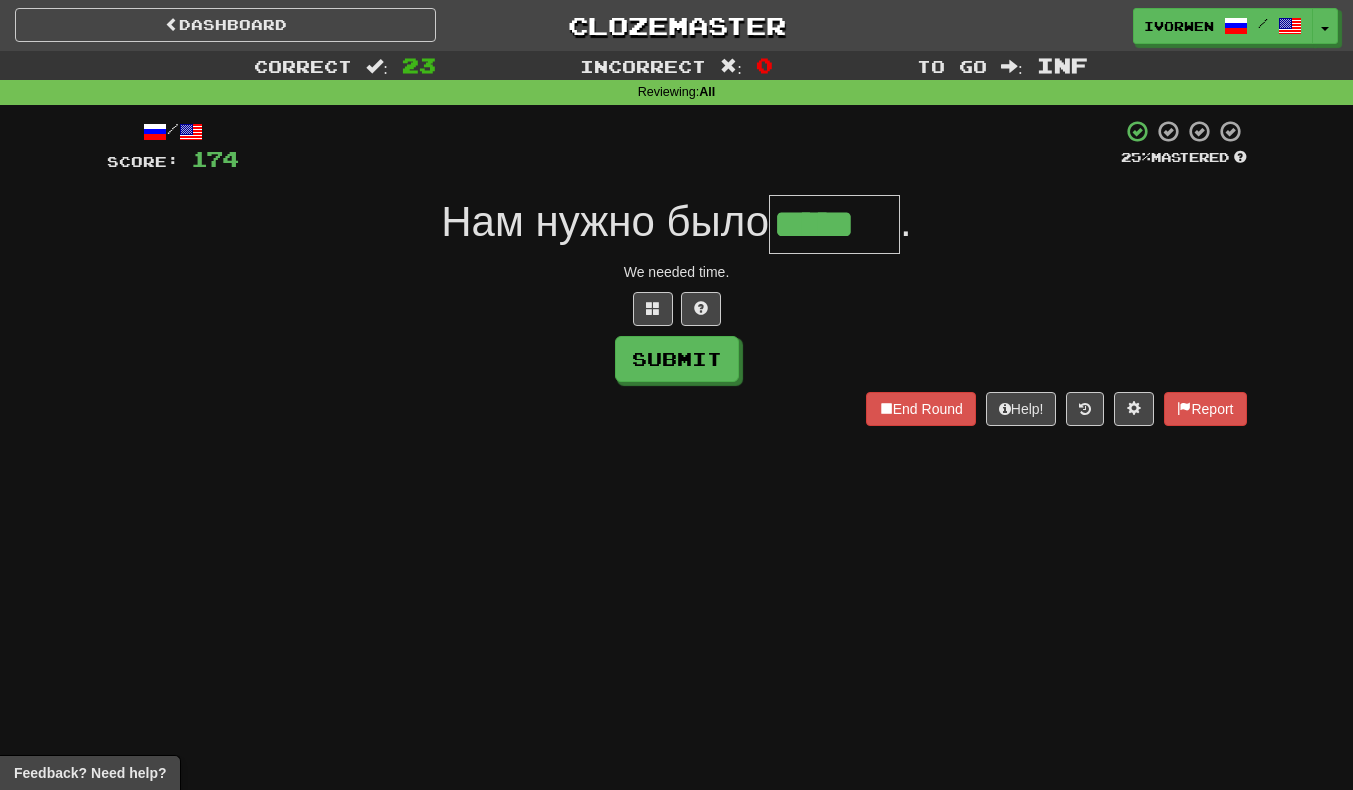type on "*****" 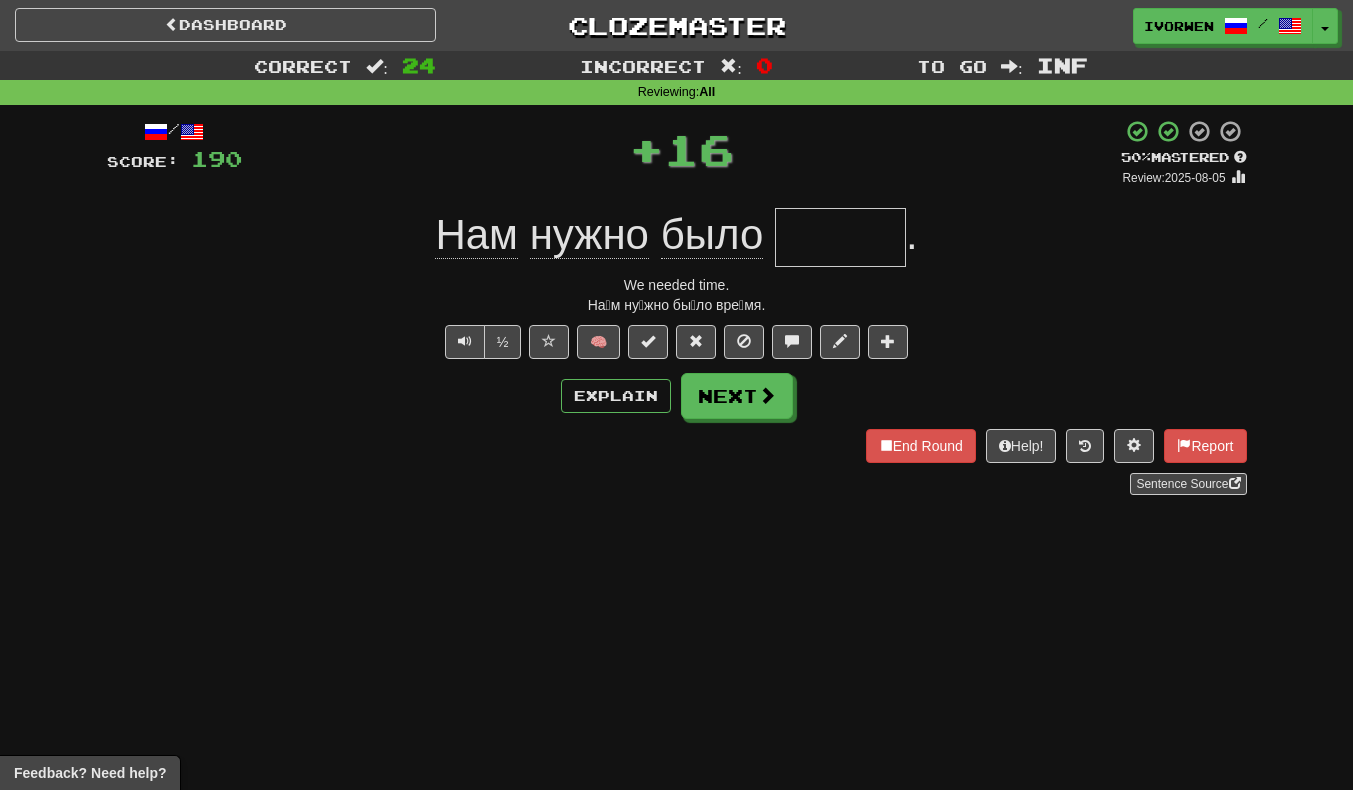 scroll, scrollTop: 0, scrollLeft: 0, axis: both 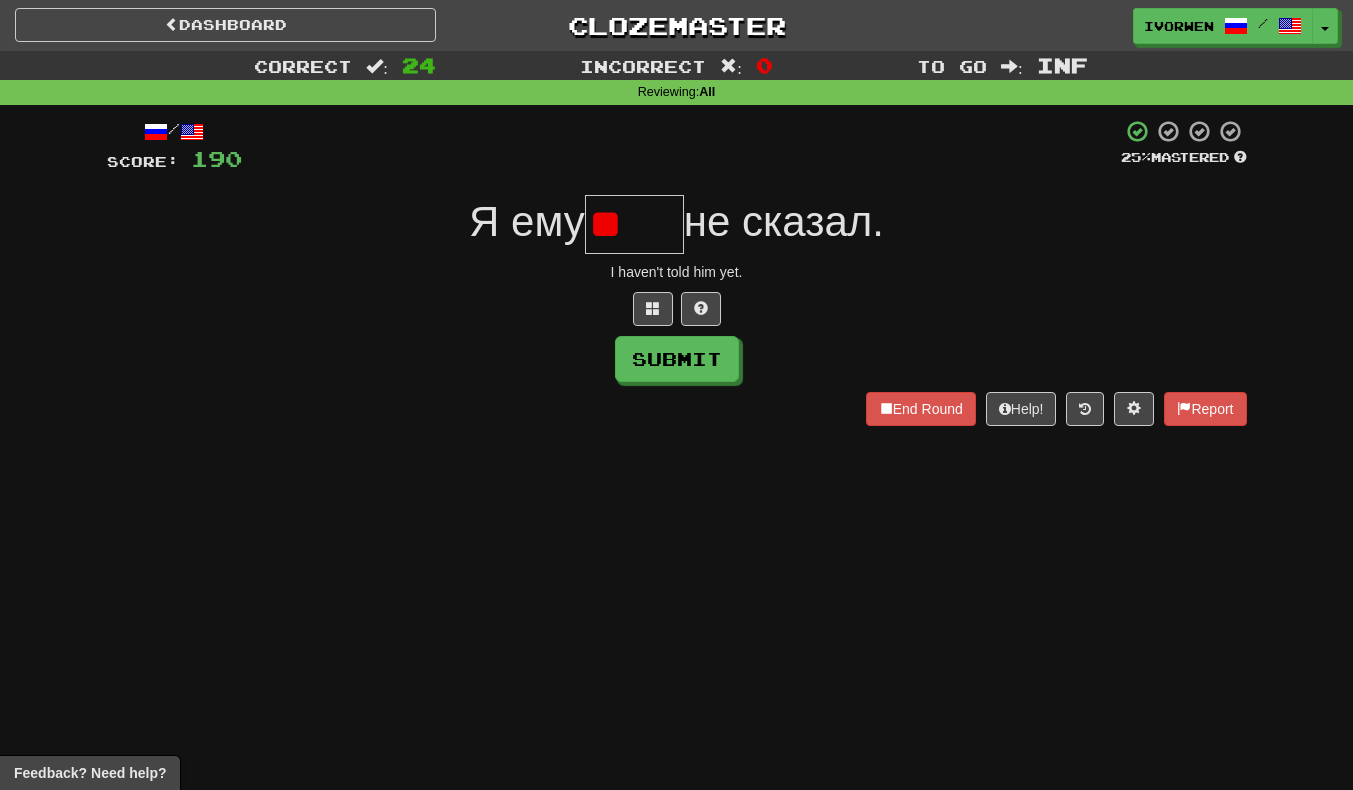 type on "*" 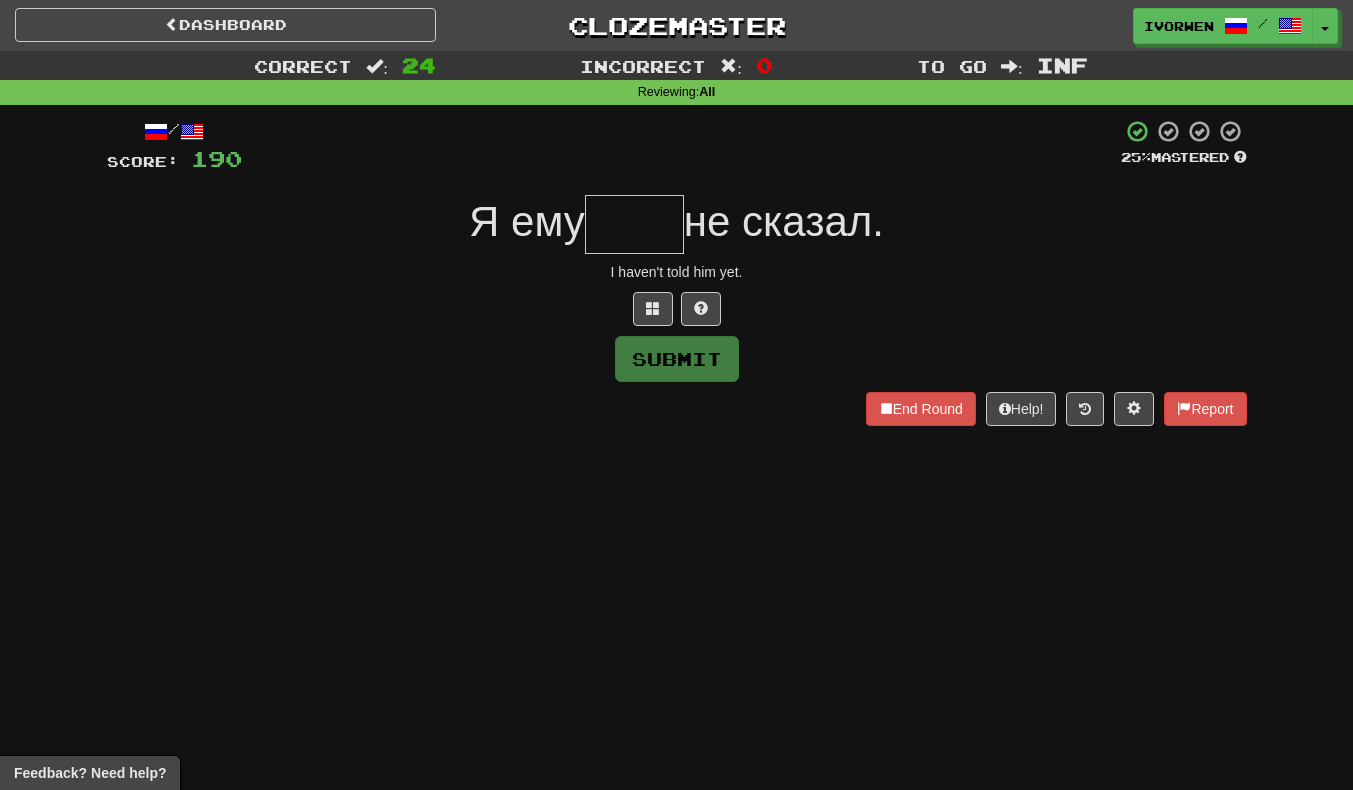 type on "*" 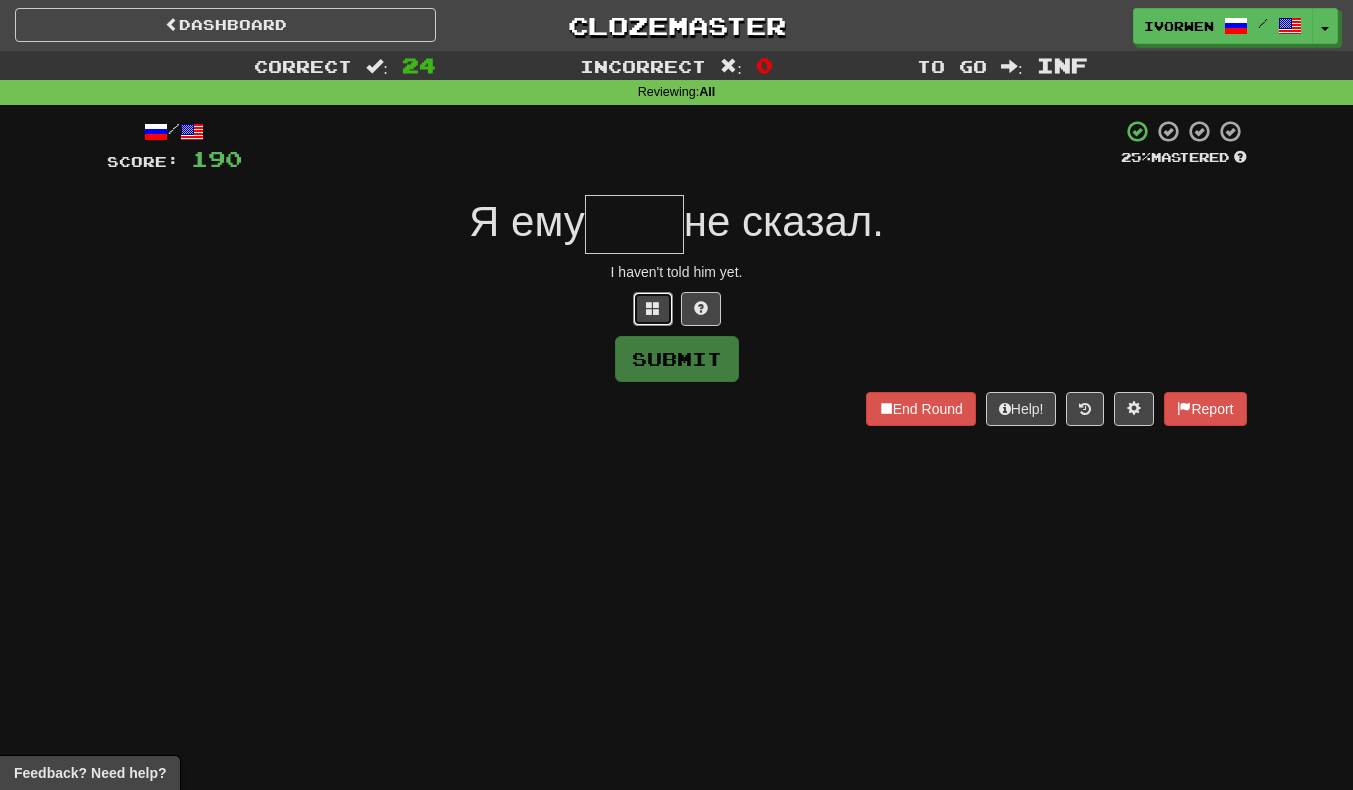 click at bounding box center [653, 309] 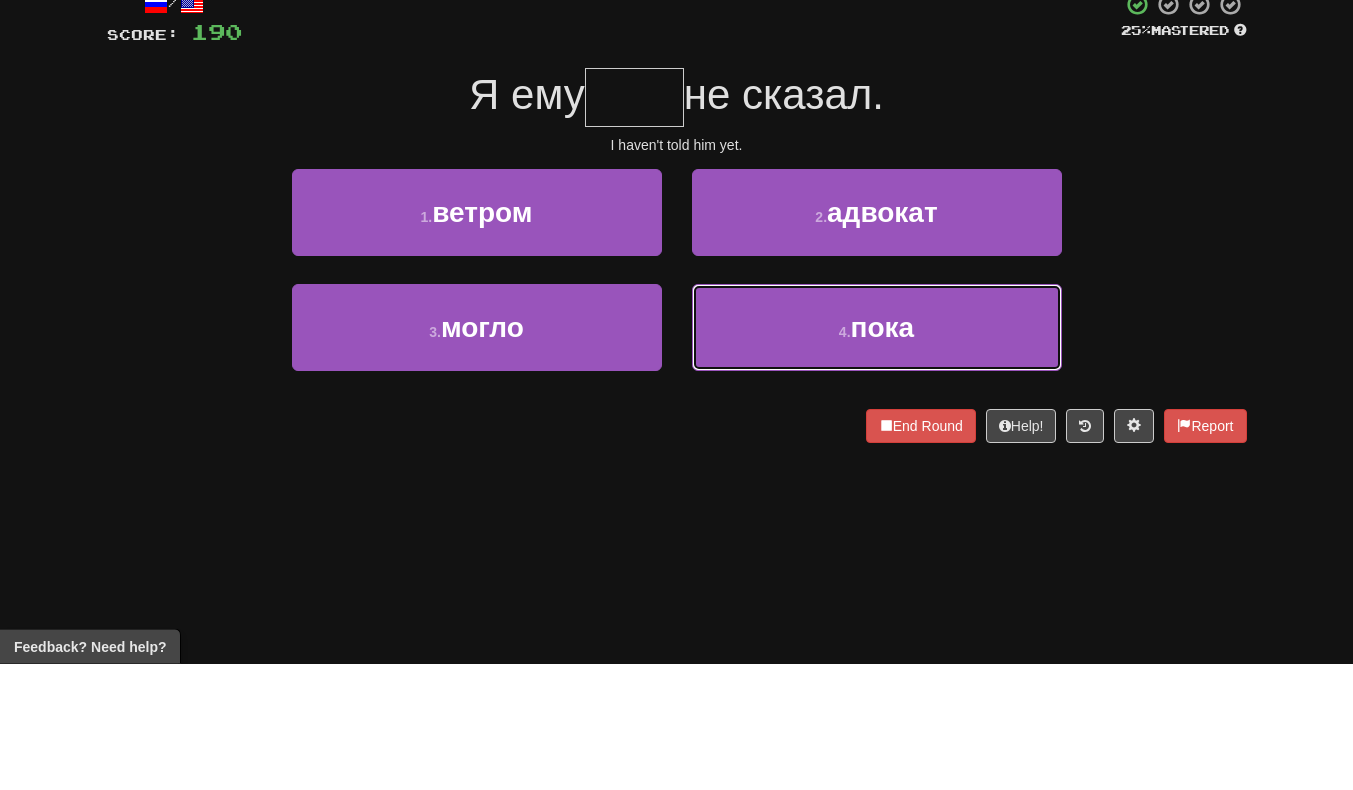 click on "4 .  пока" at bounding box center [877, 454] 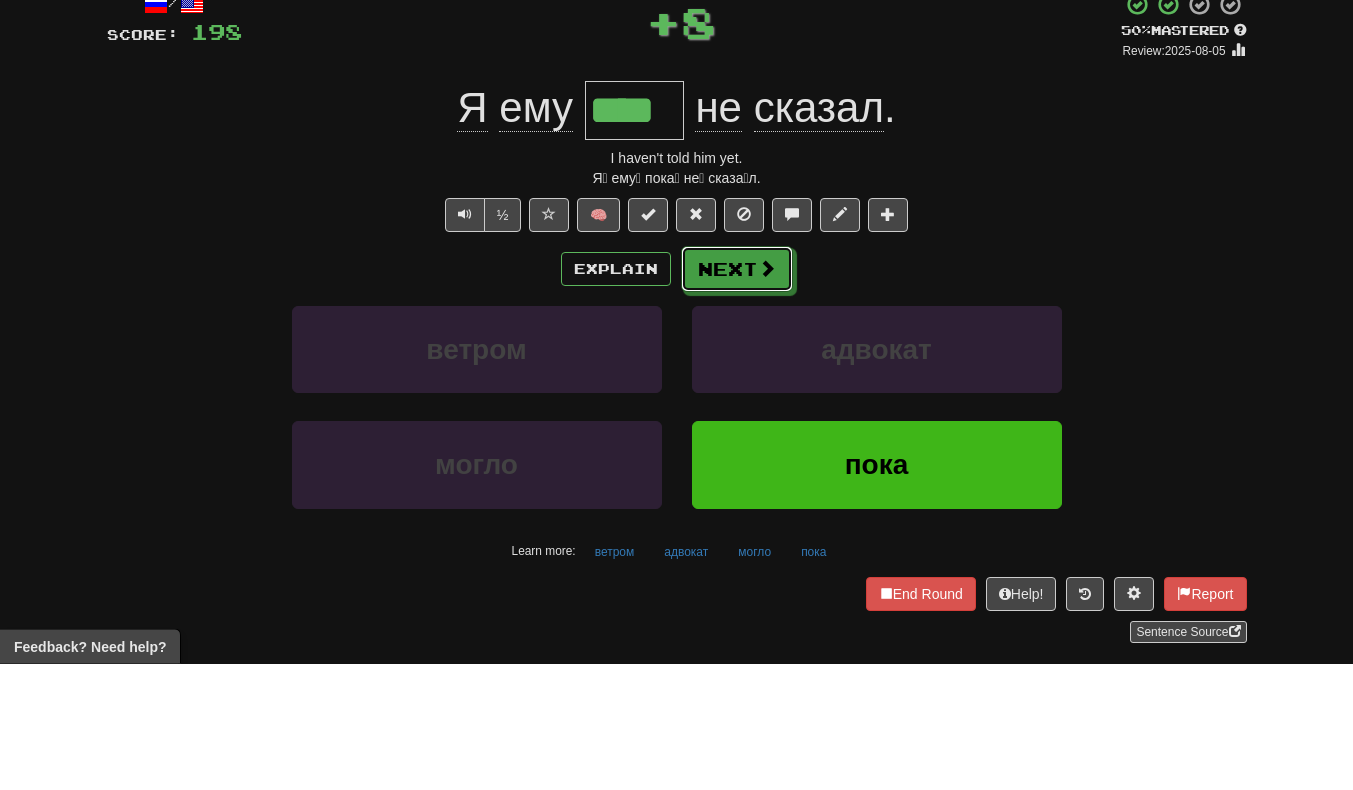 click on "Next" at bounding box center (737, 396) 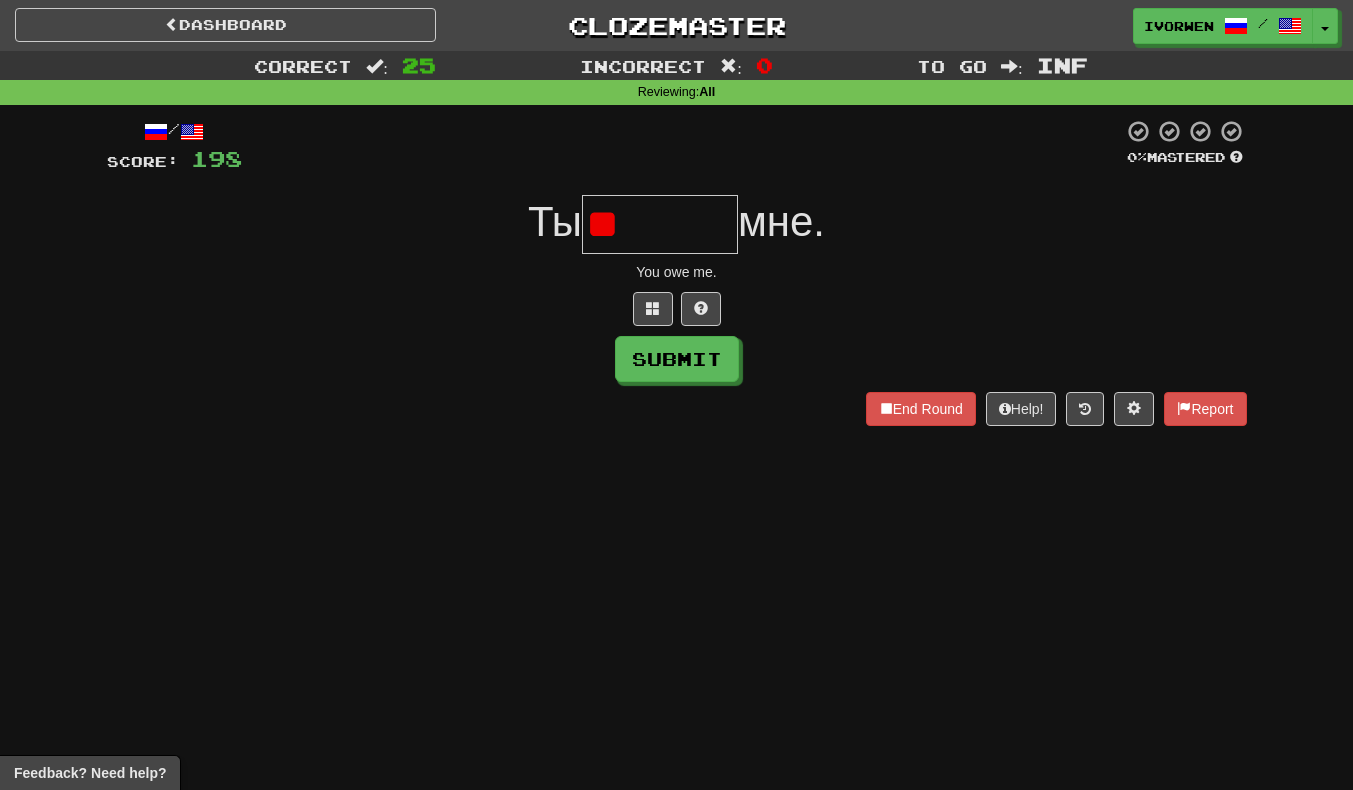 type on "*" 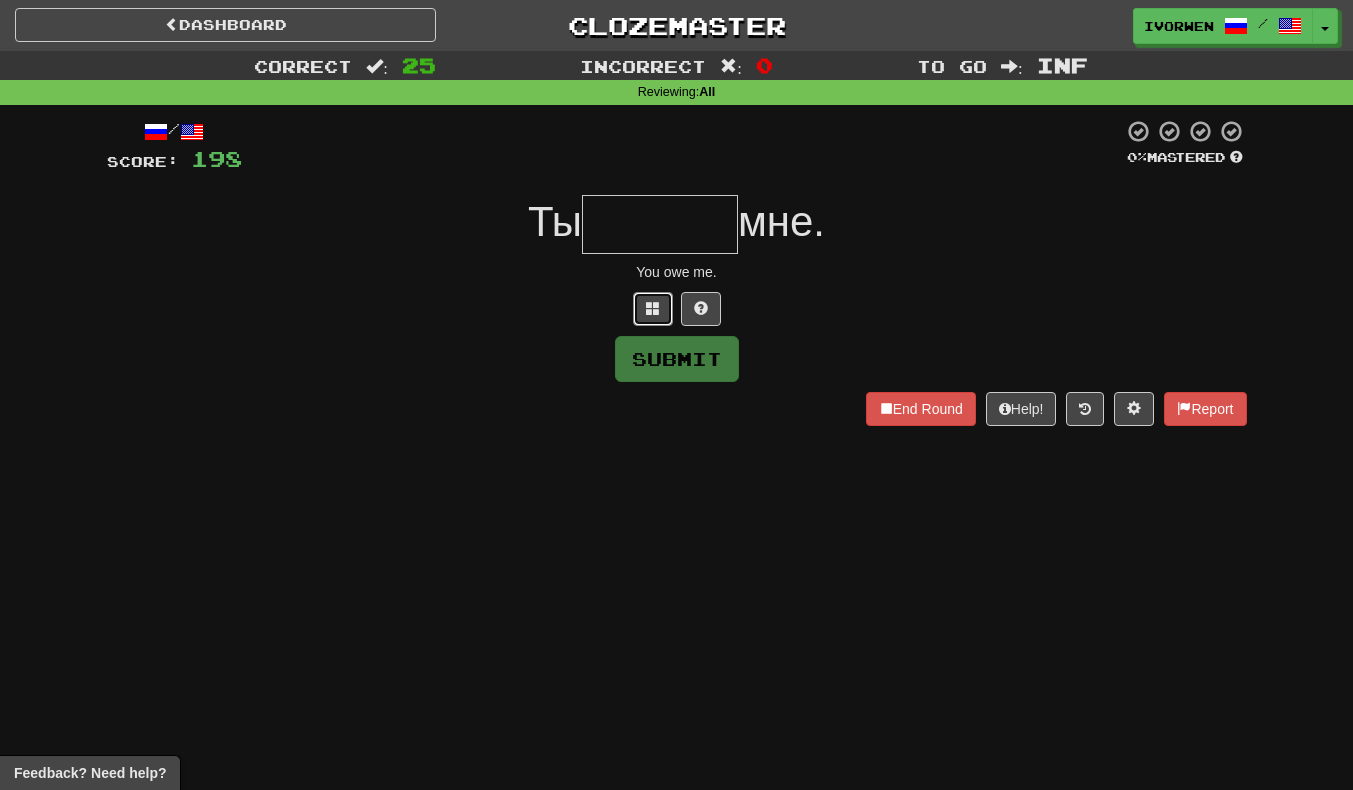 click at bounding box center [653, 308] 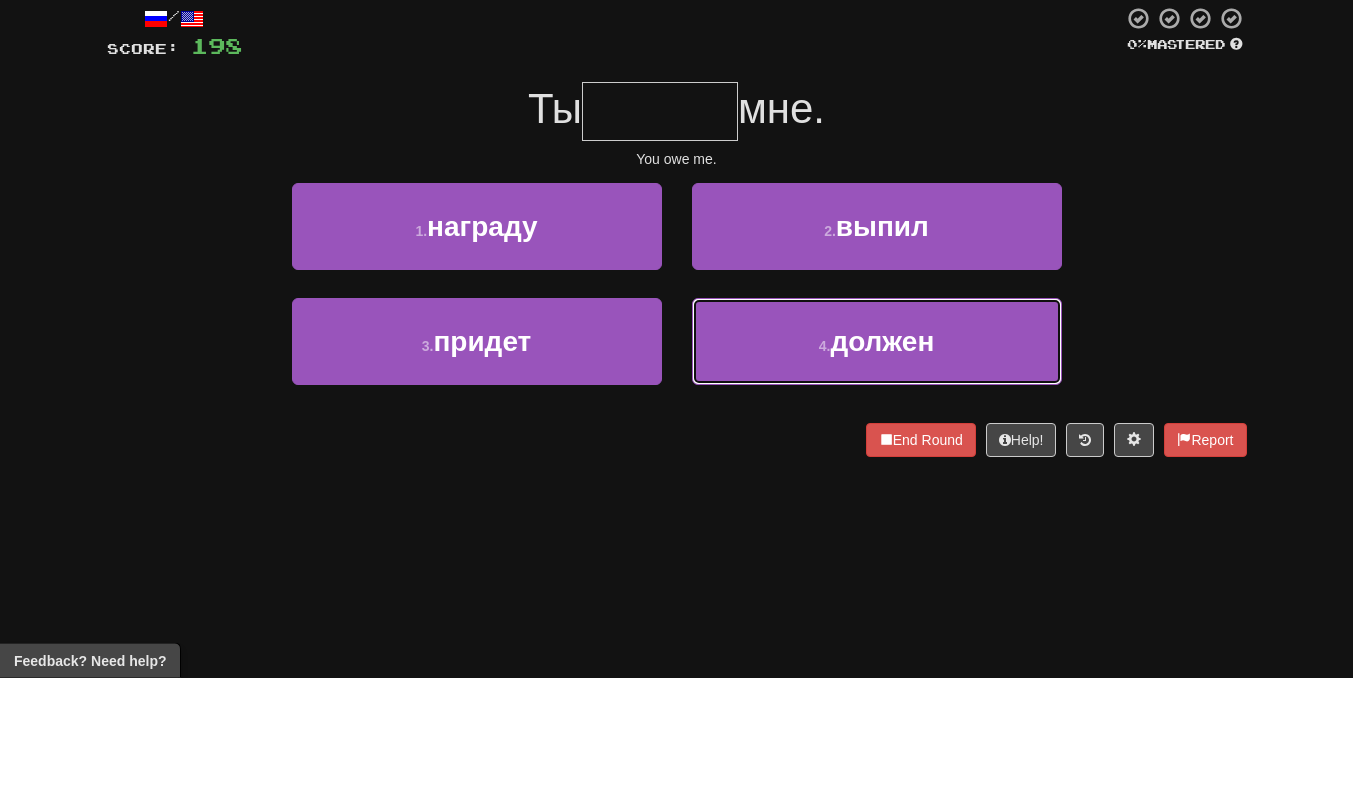 click on "4 .  должен" at bounding box center (877, 454) 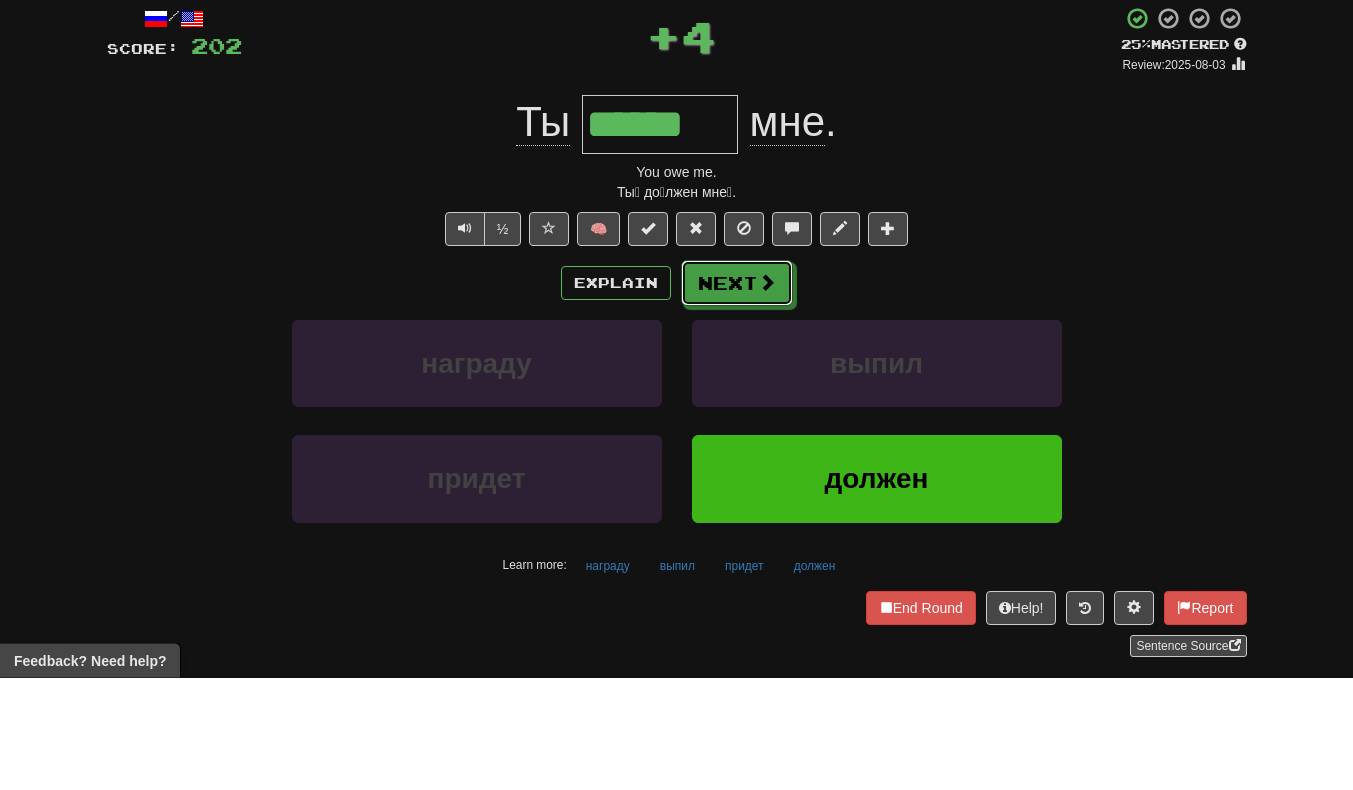 click at bounding box center [767, 395] 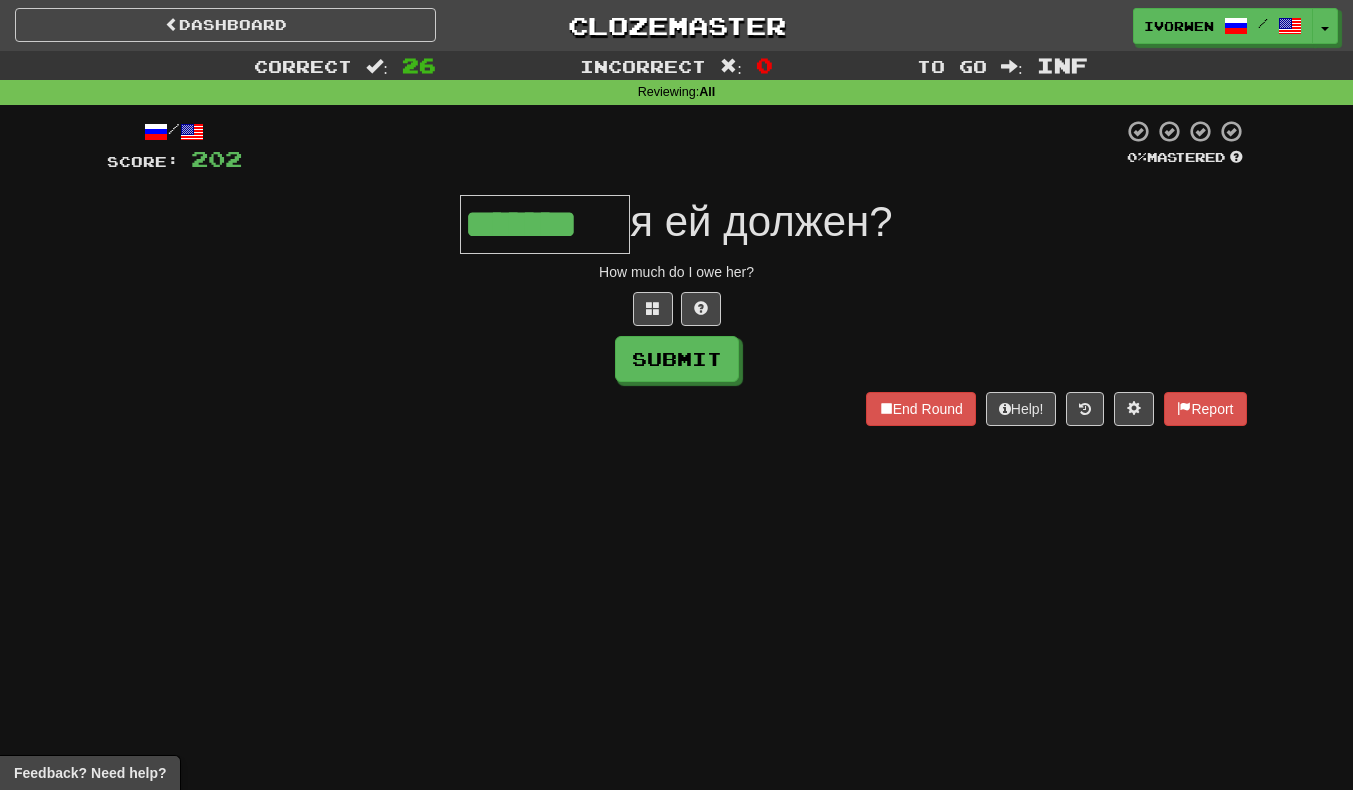 type on "*******" 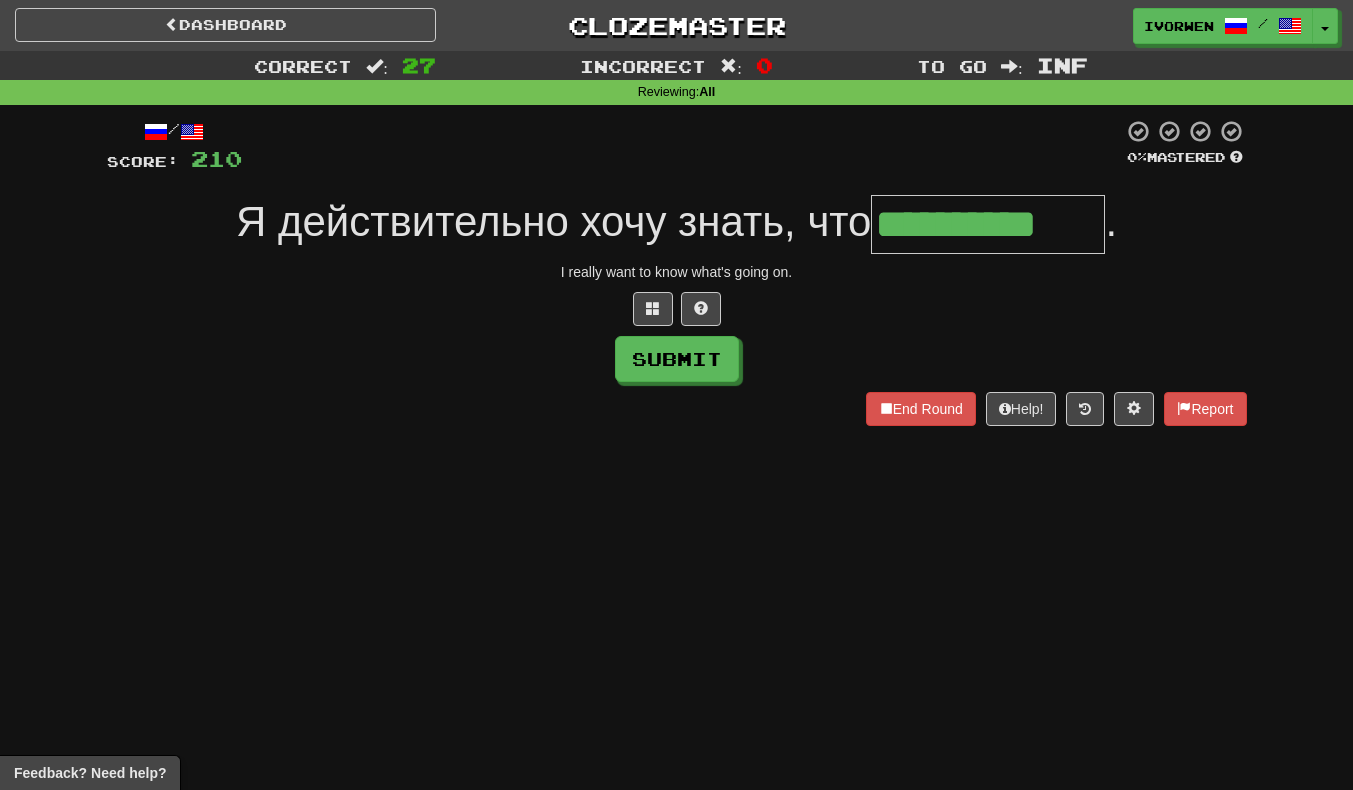 scroll, scrollTop: 0, scrollLeft: 5, axis: horizontal 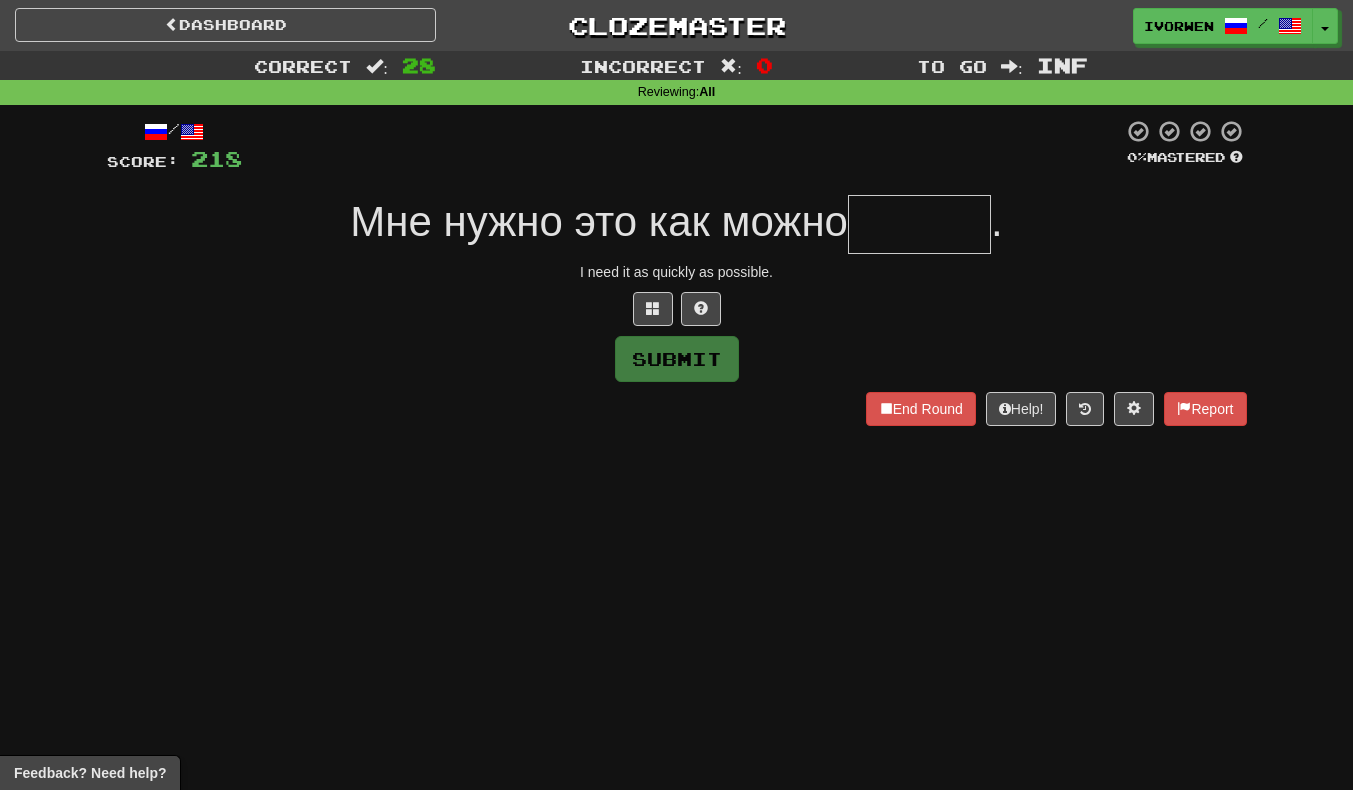 type on "*" 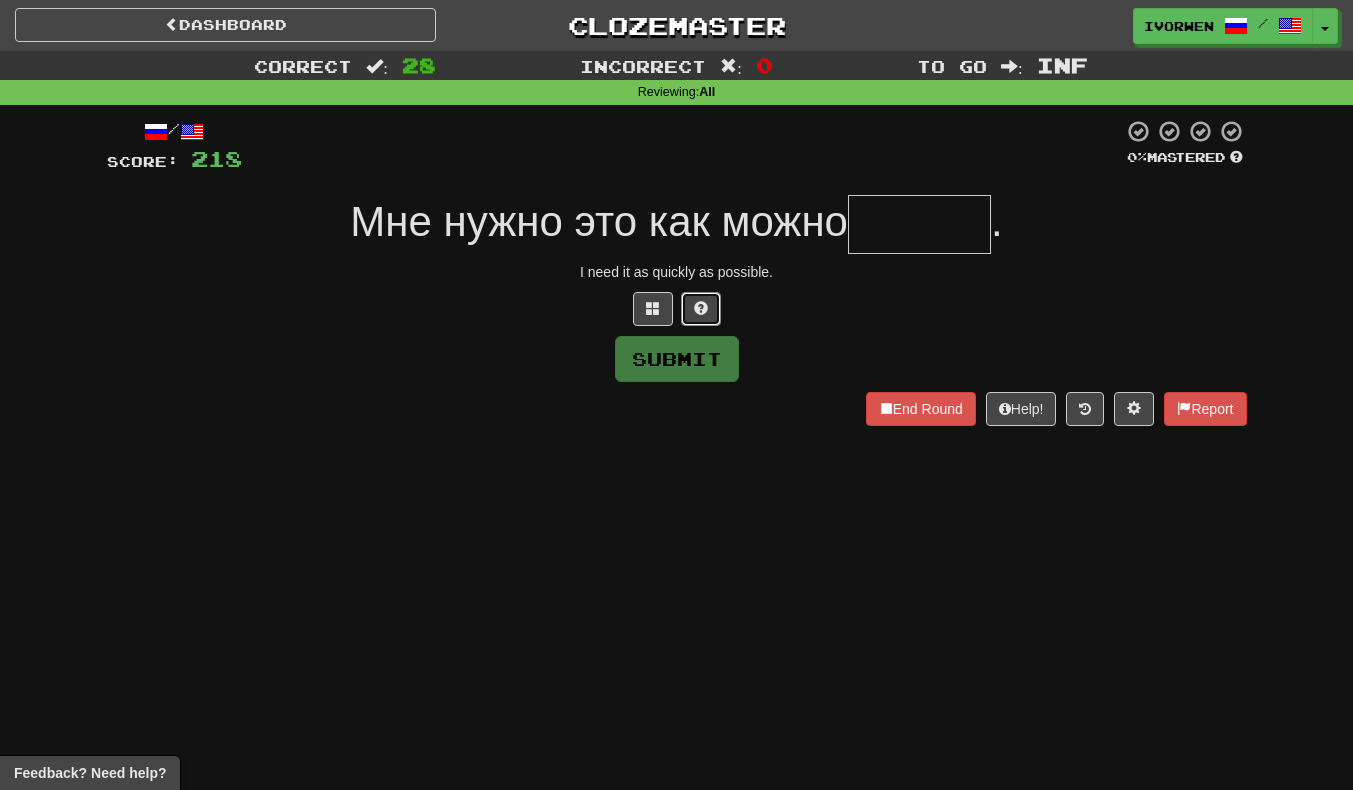 click at bounding box center (701, 309) 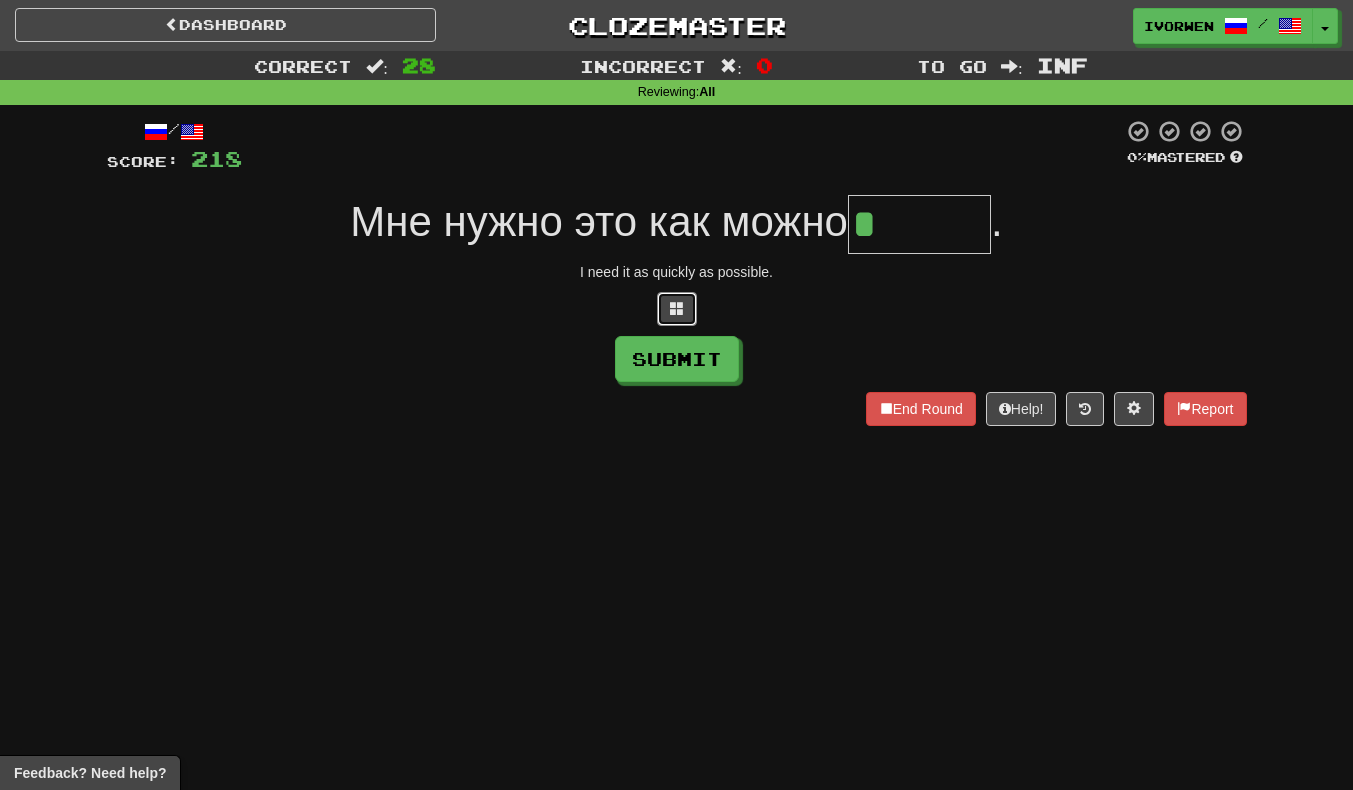 click at bounding box center (677, 309) 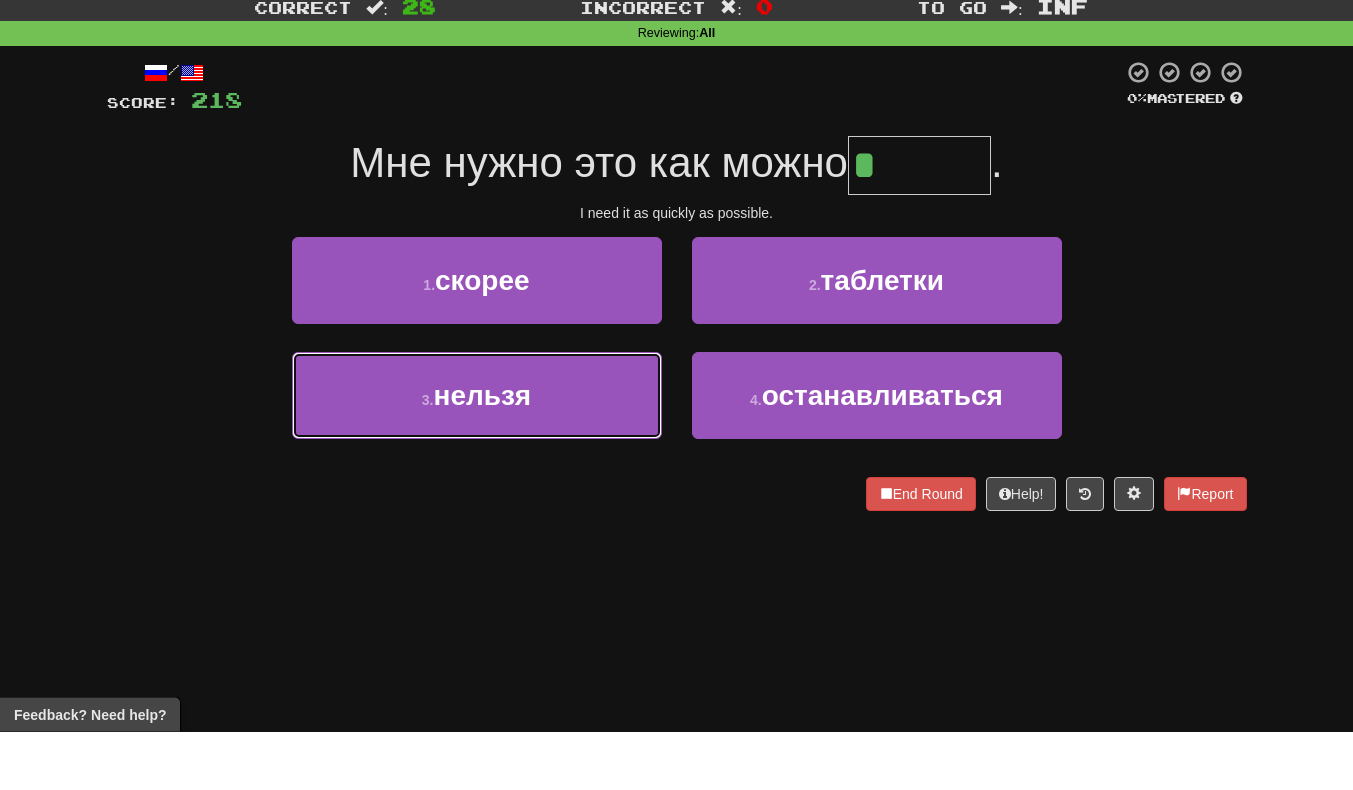 click on "[NUMBER] .  нельзя" at bounding box center [477, 454] 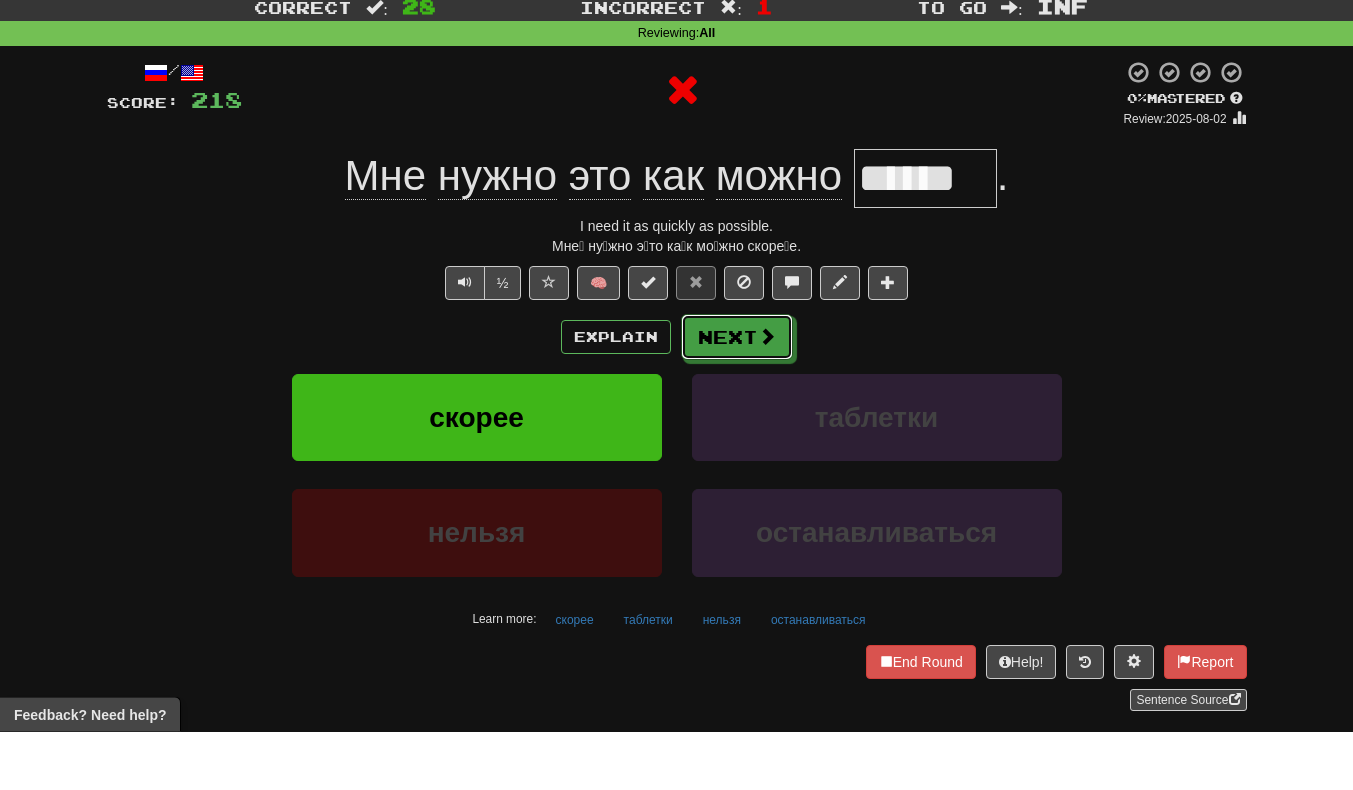 click on "Next" at bounding box center [737, 396] 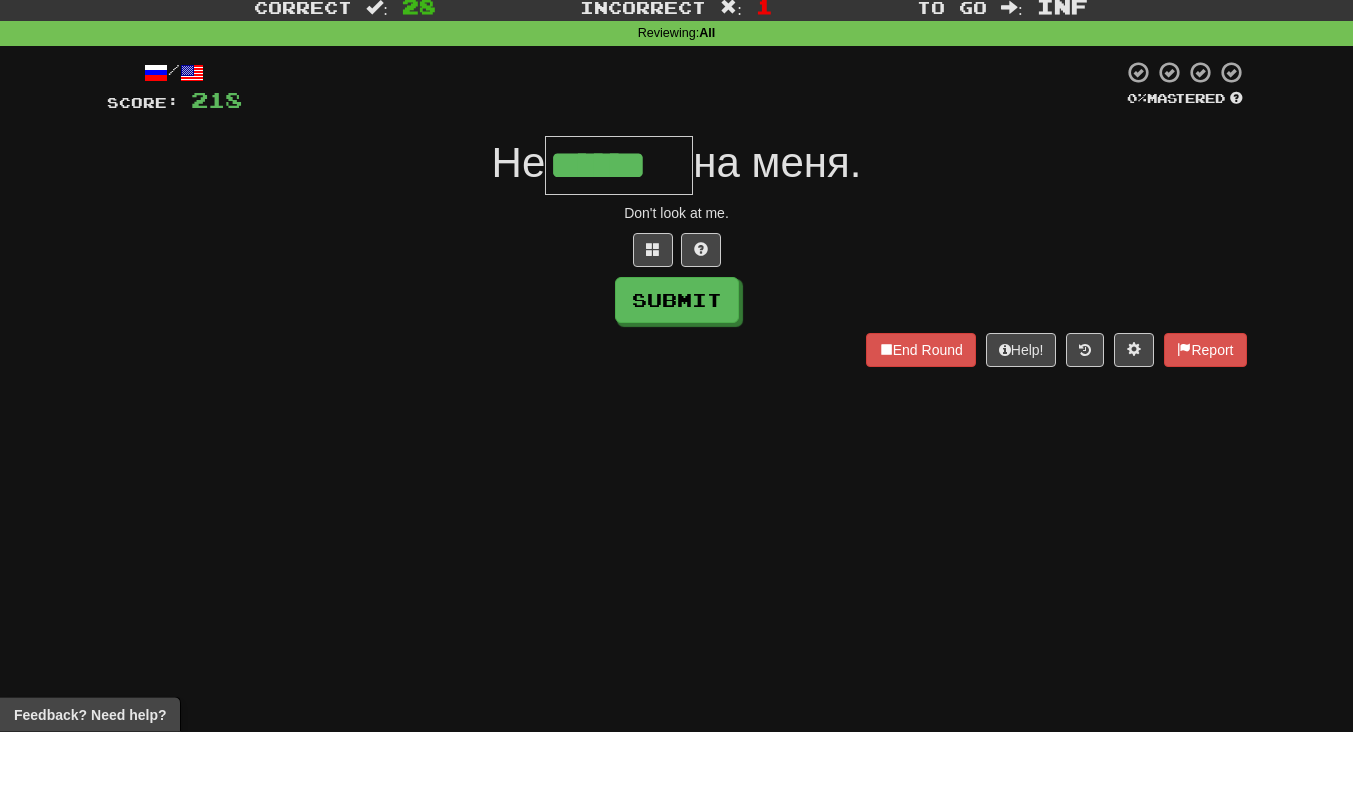 type on "******" 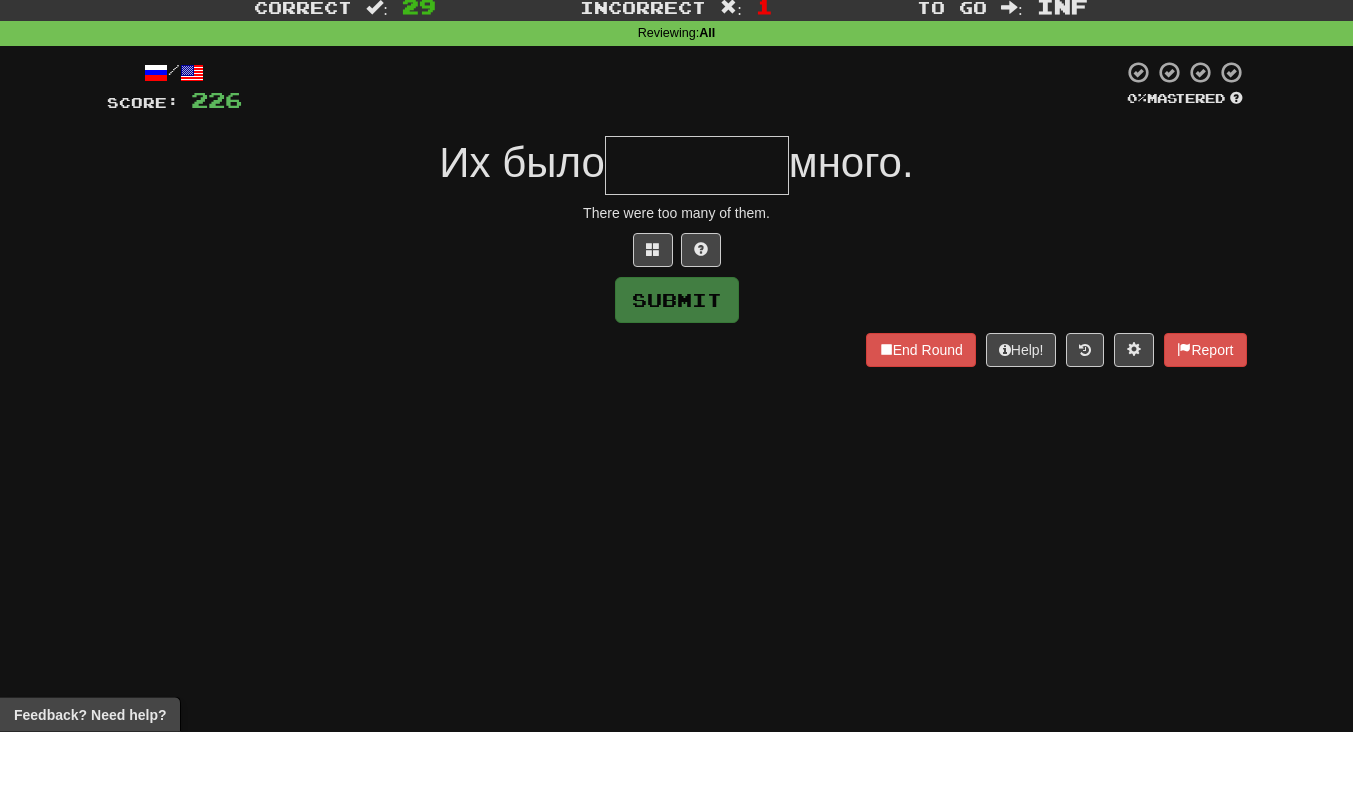 type on "*" 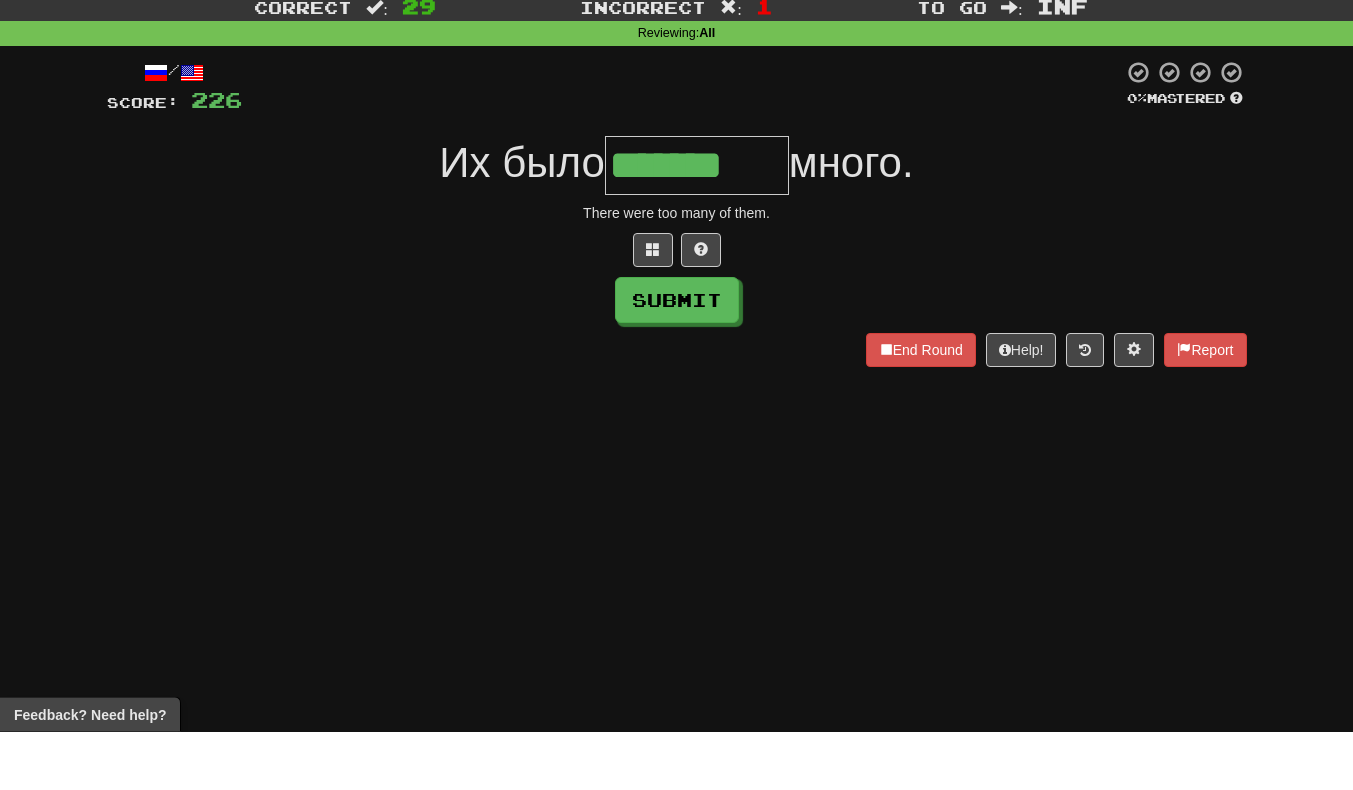 scroll, scrollTop: 0, scrollLeft: 7, axis: horizontal 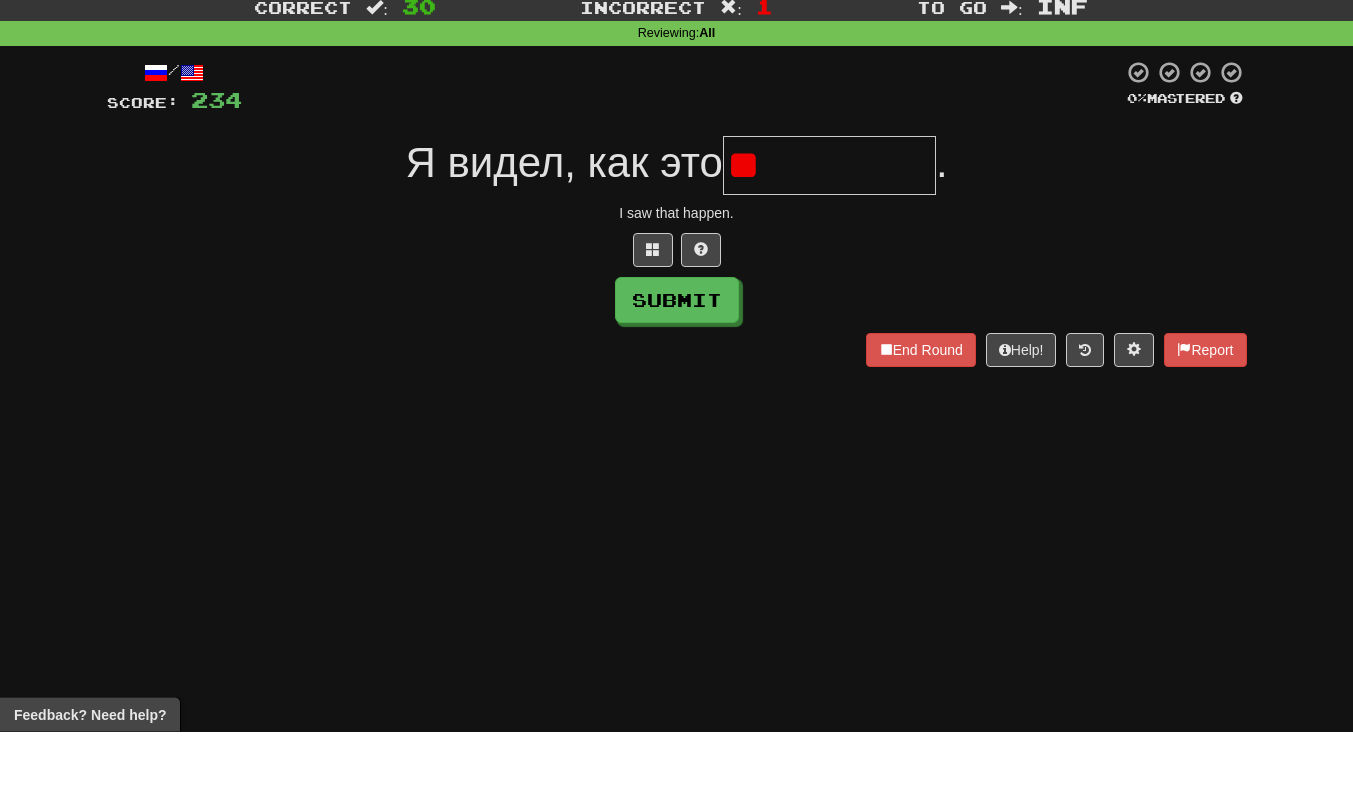 type on "*" 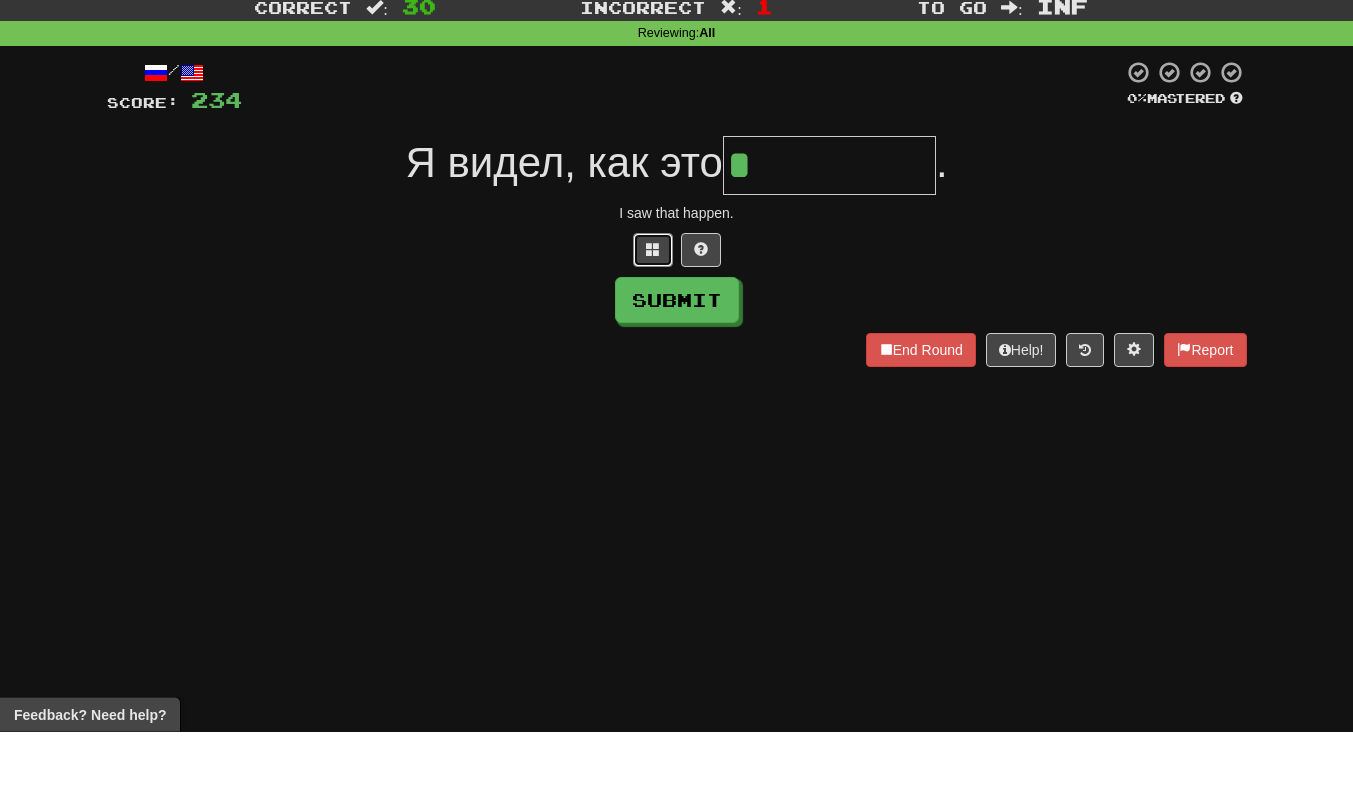click at bounding box center (653, 308) 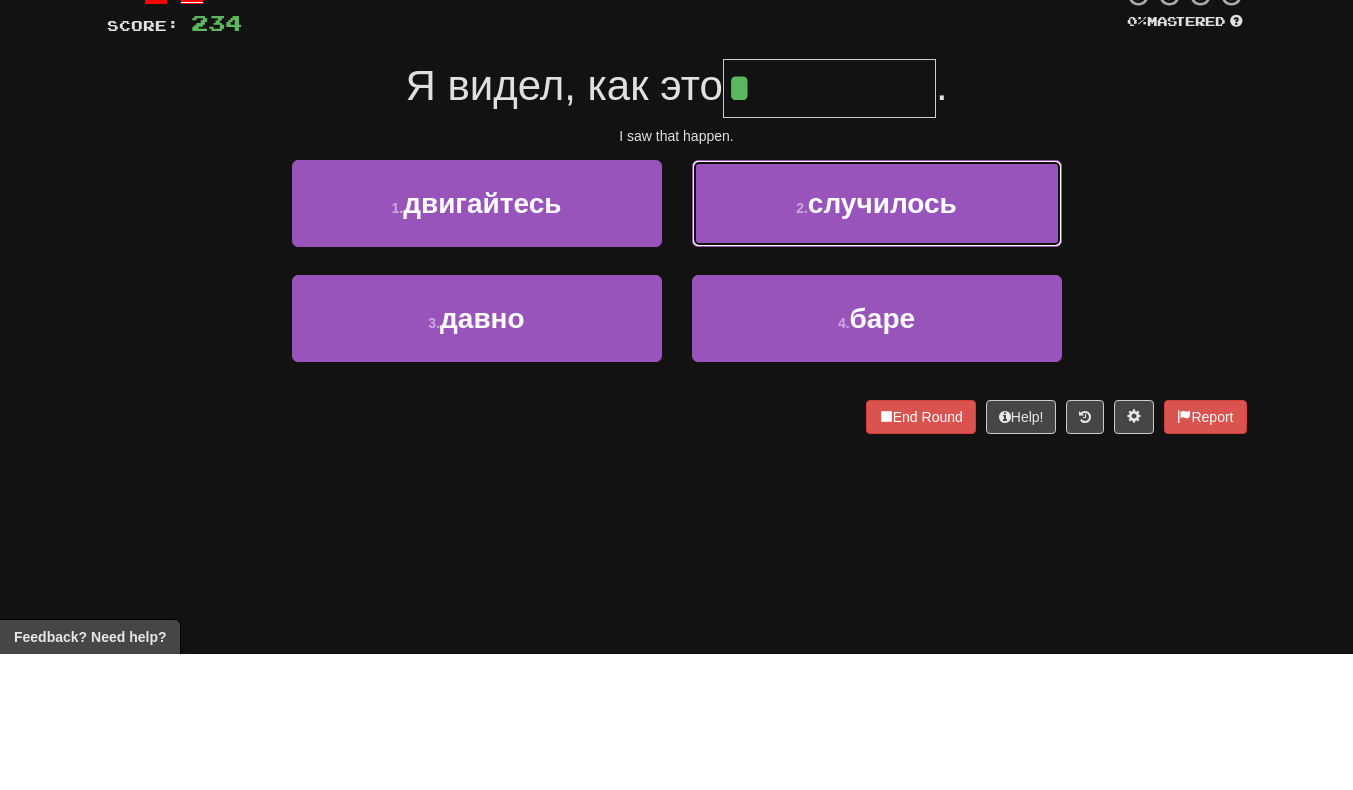 click on "[NUMBER] .  случилось" at bounding box center (877, 339) 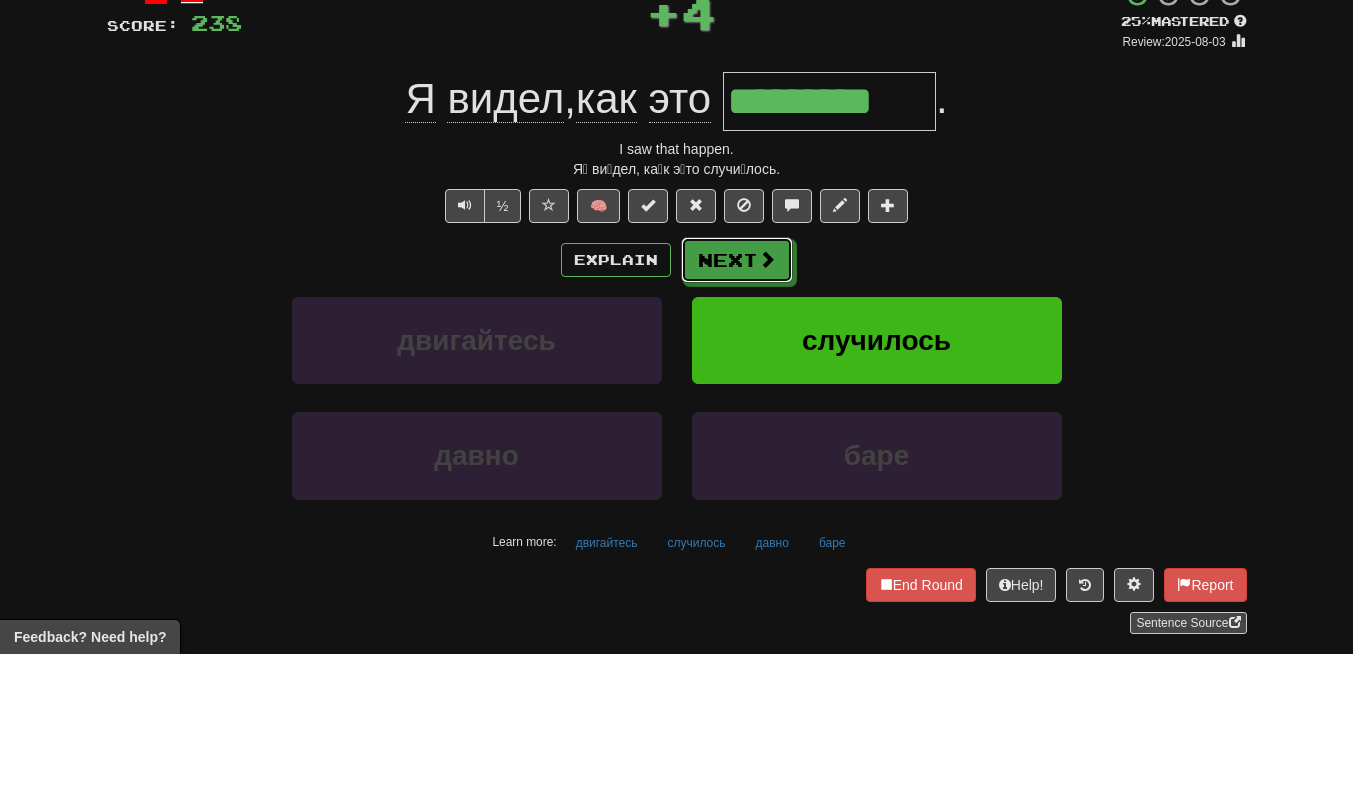 click on "Next" at bounding box center (737, 396) 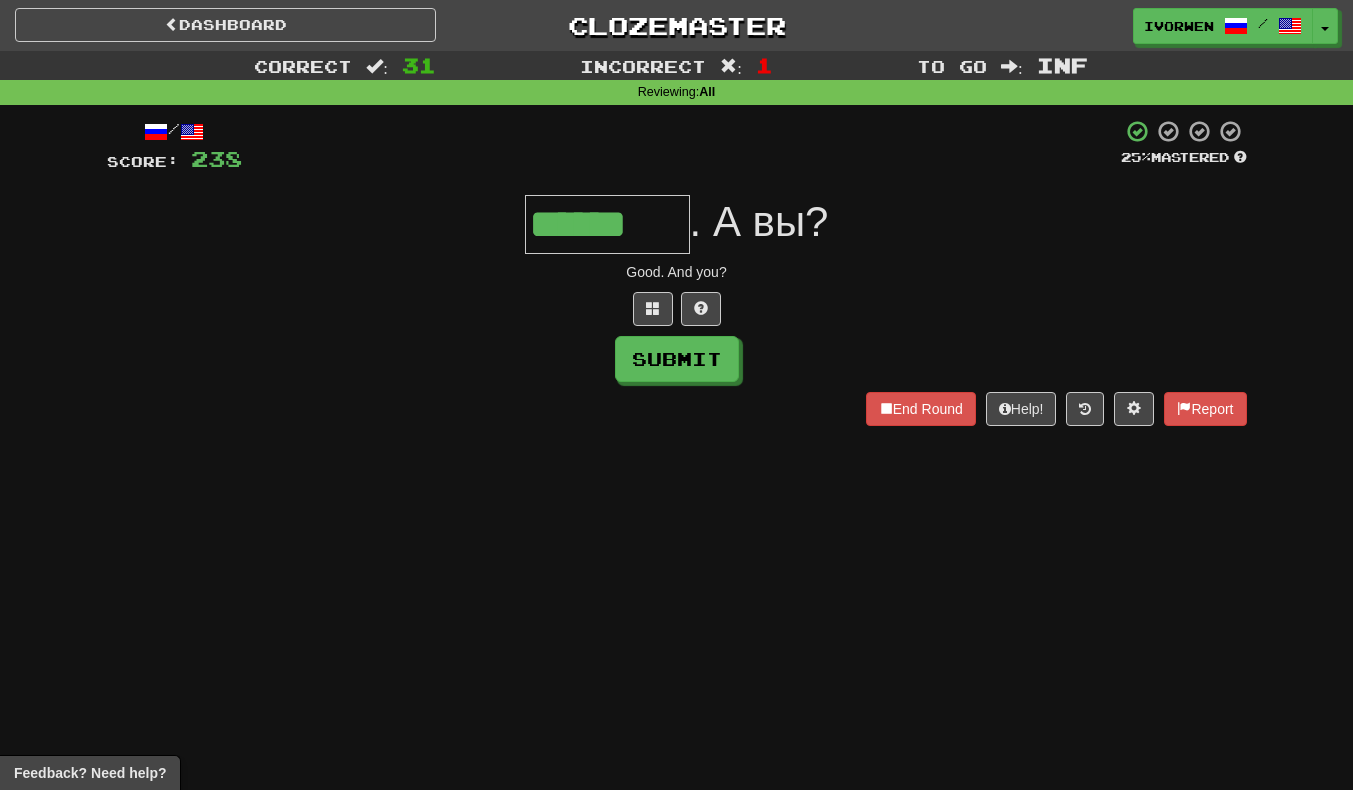 type on "******" 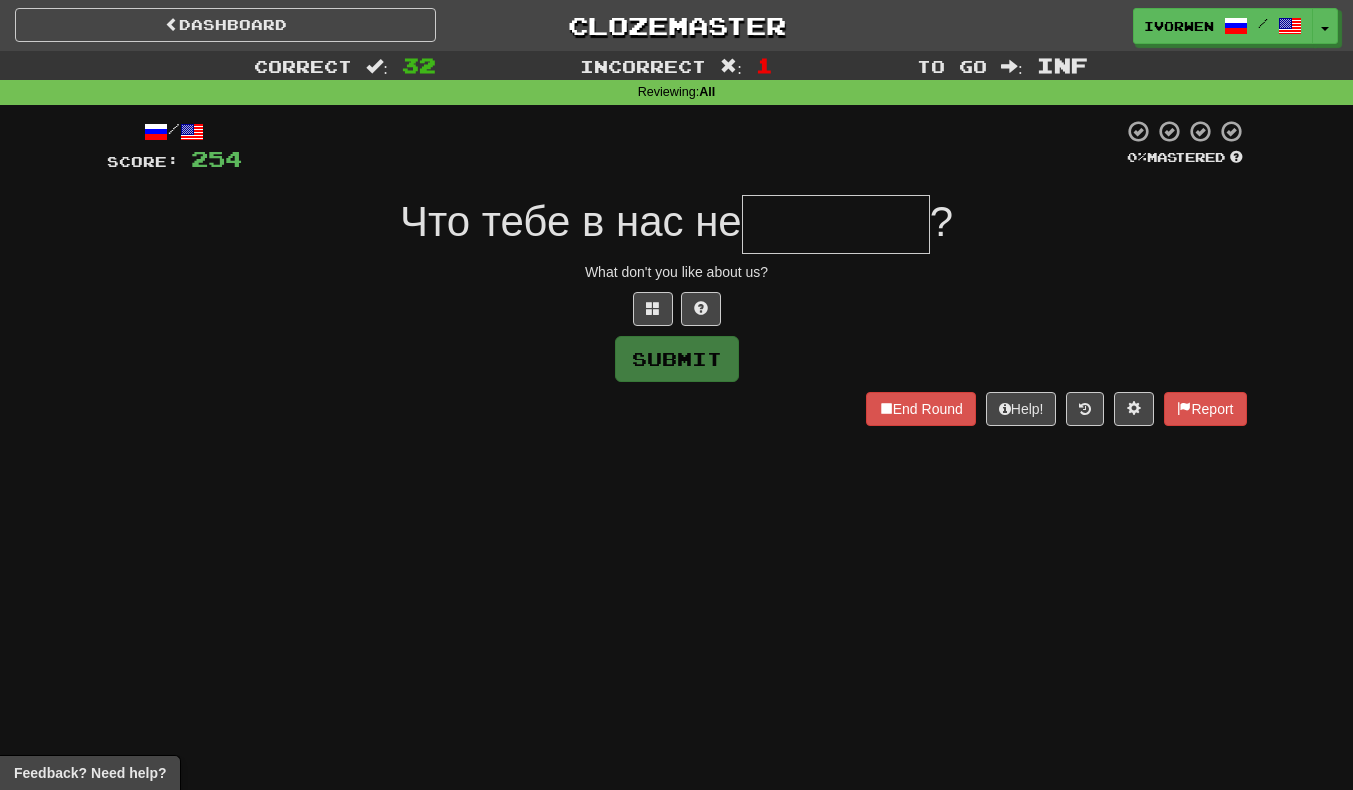 click at bounding box center [836, 224] 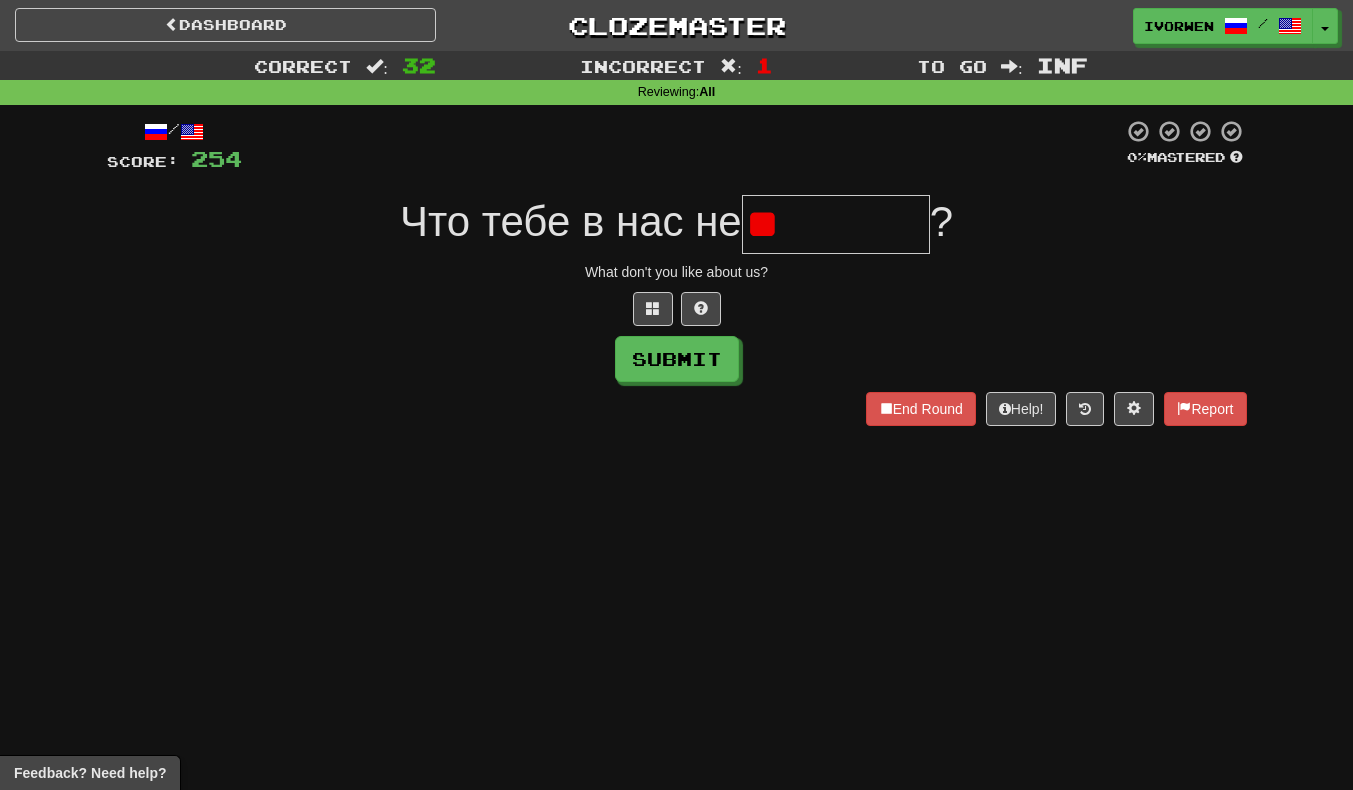type on "*" 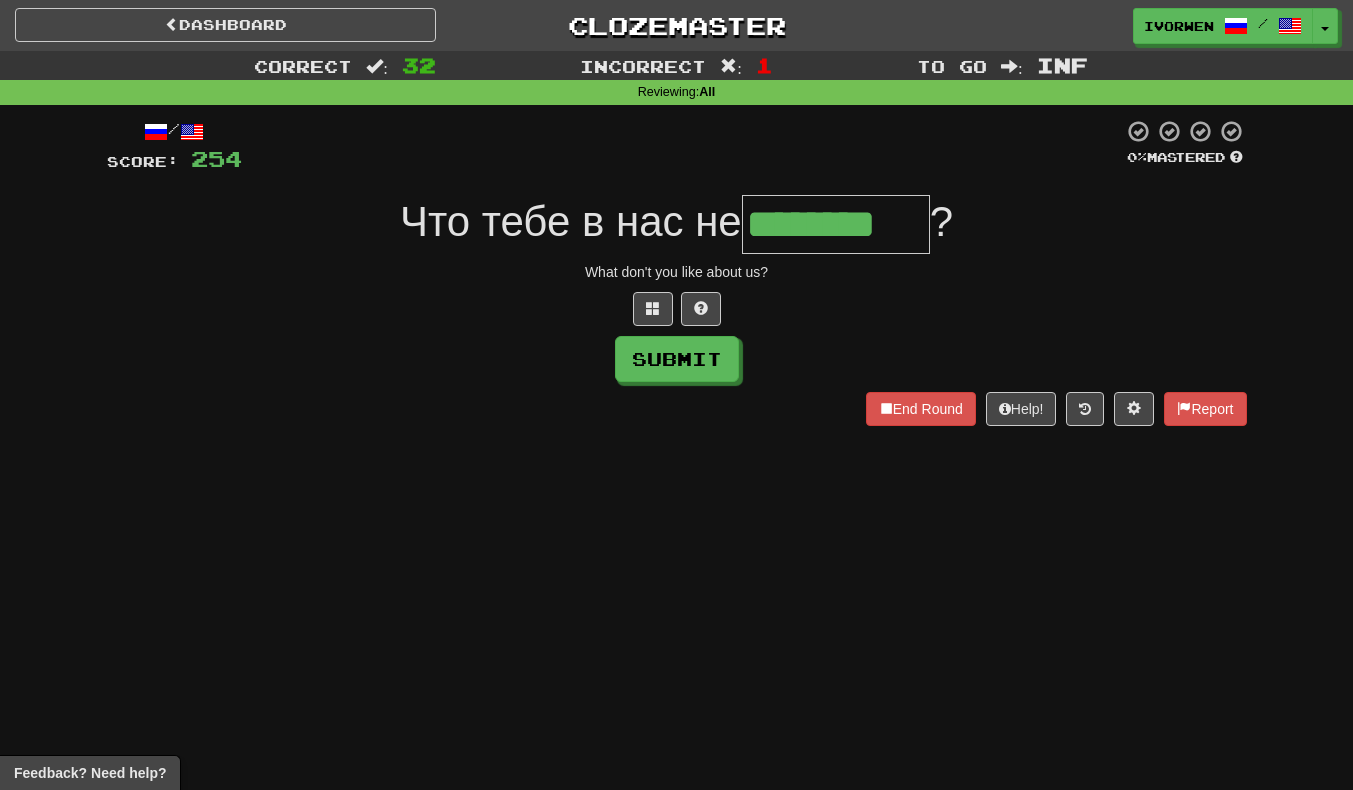 scroll, scrollTop: 0, scrollLeft: 5, axis: horizontal 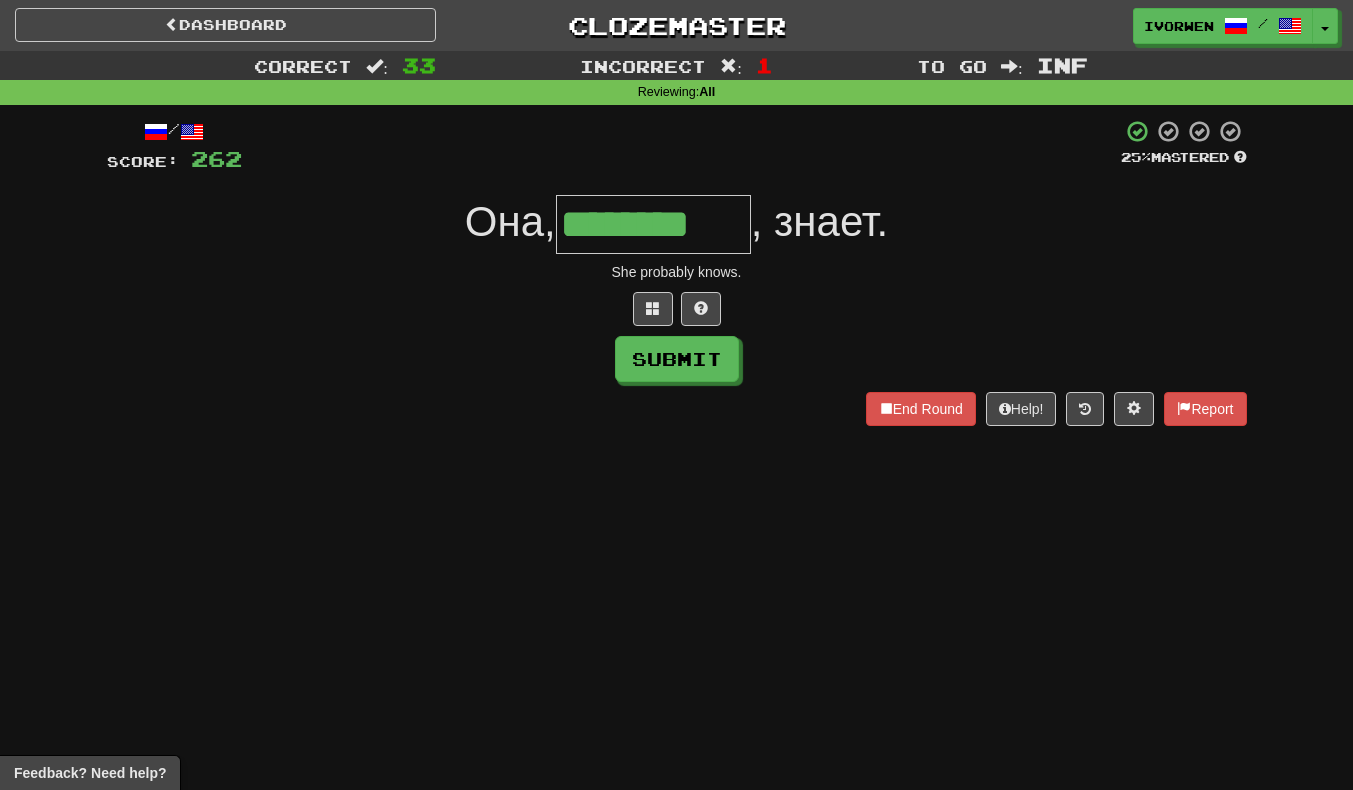 type on "********" 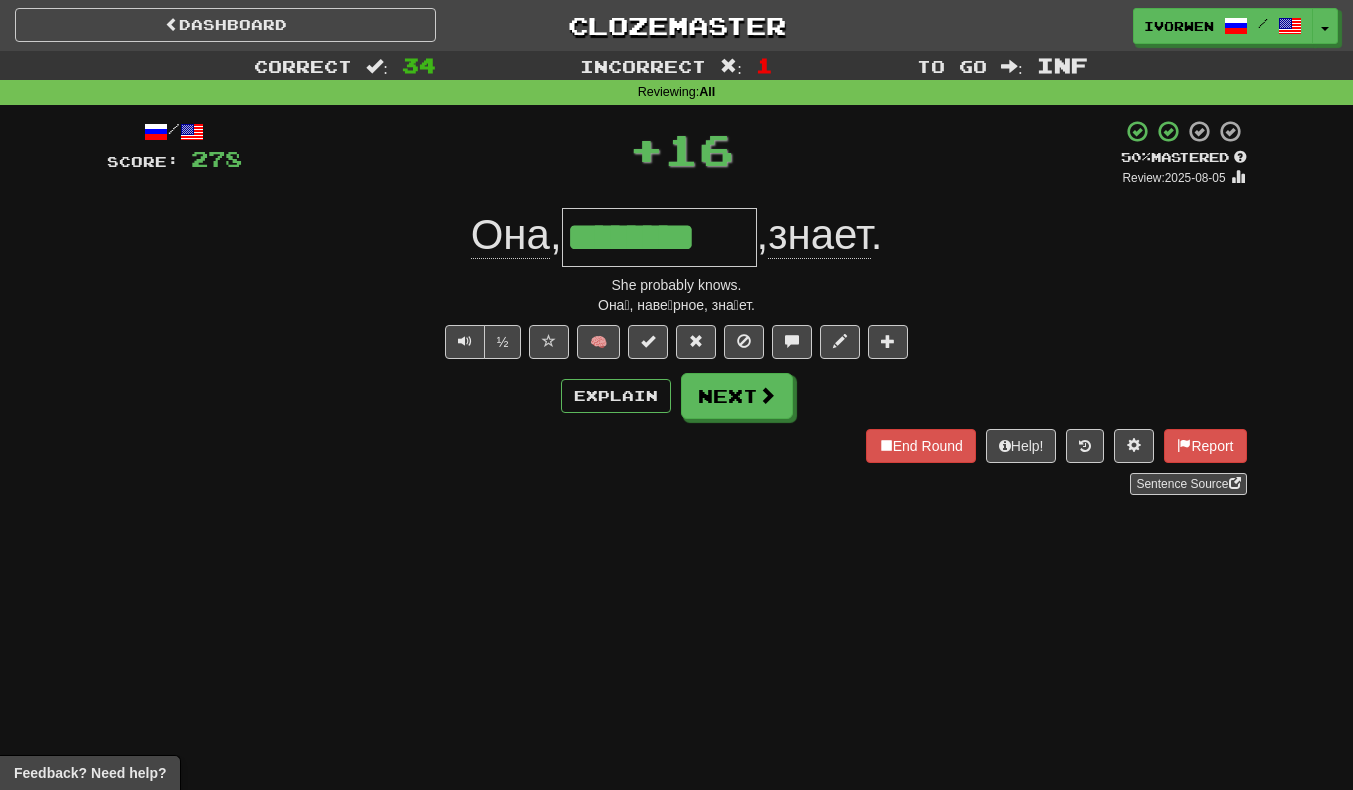scroll, scrollTop: 0, scrollLeft: 0, axis: both 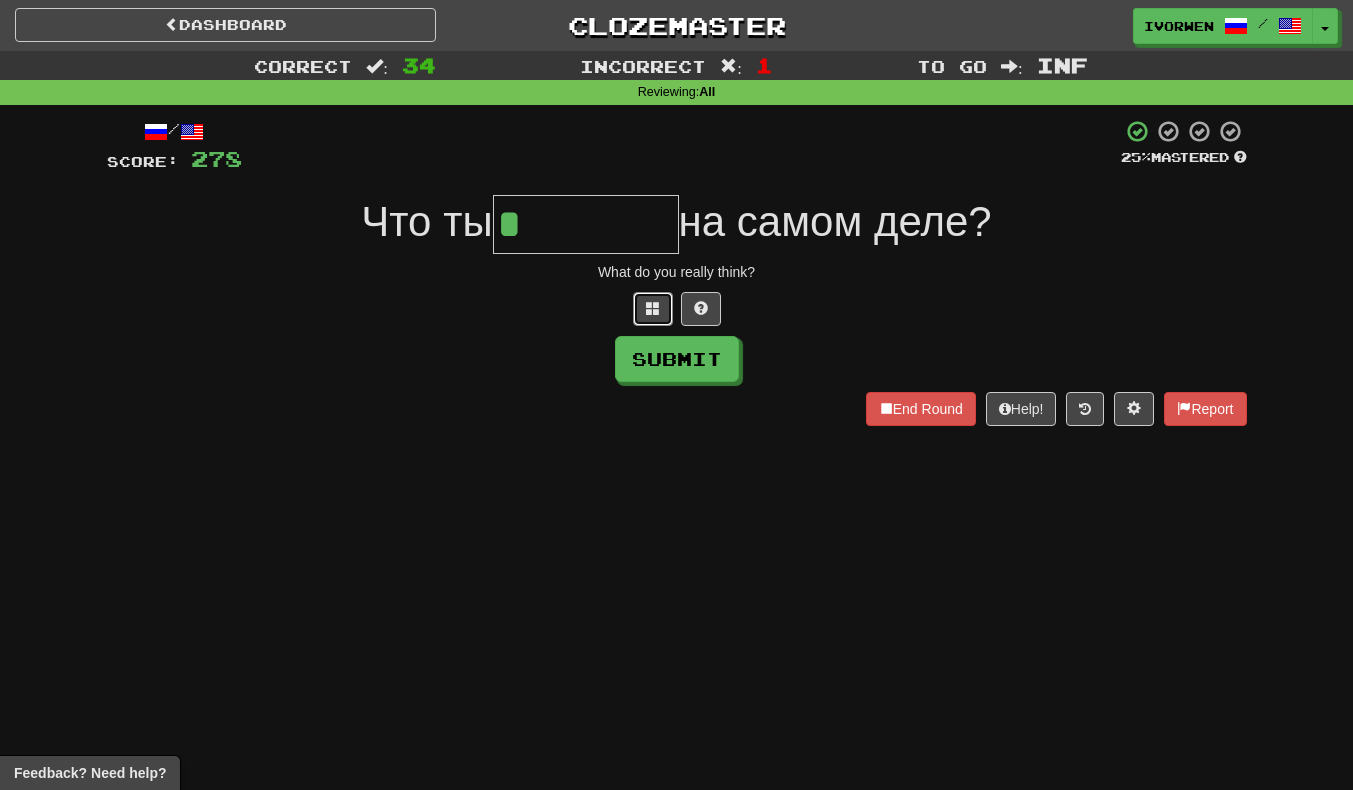 click at bounding box center [653, 308] 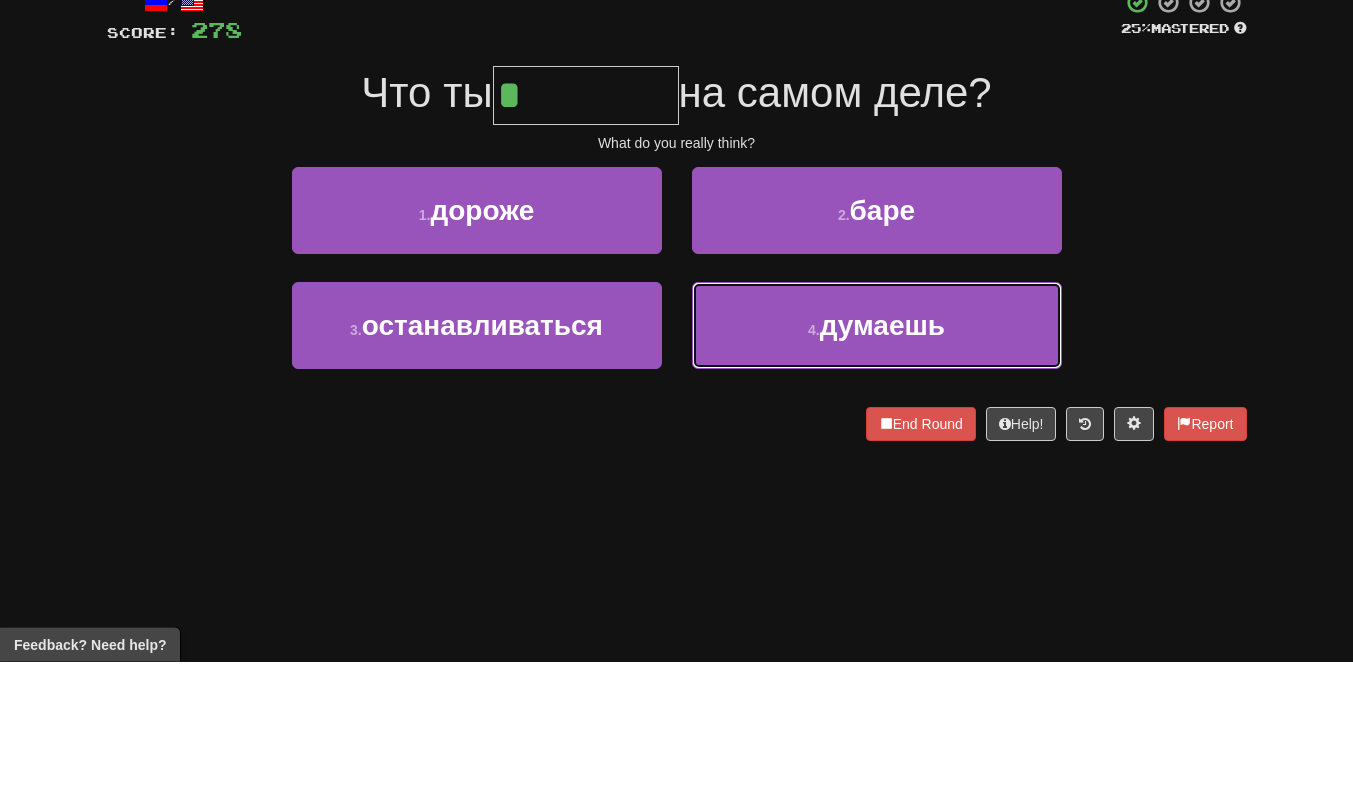 click on "4 .  думаешь" at bounding box center [877, 454] 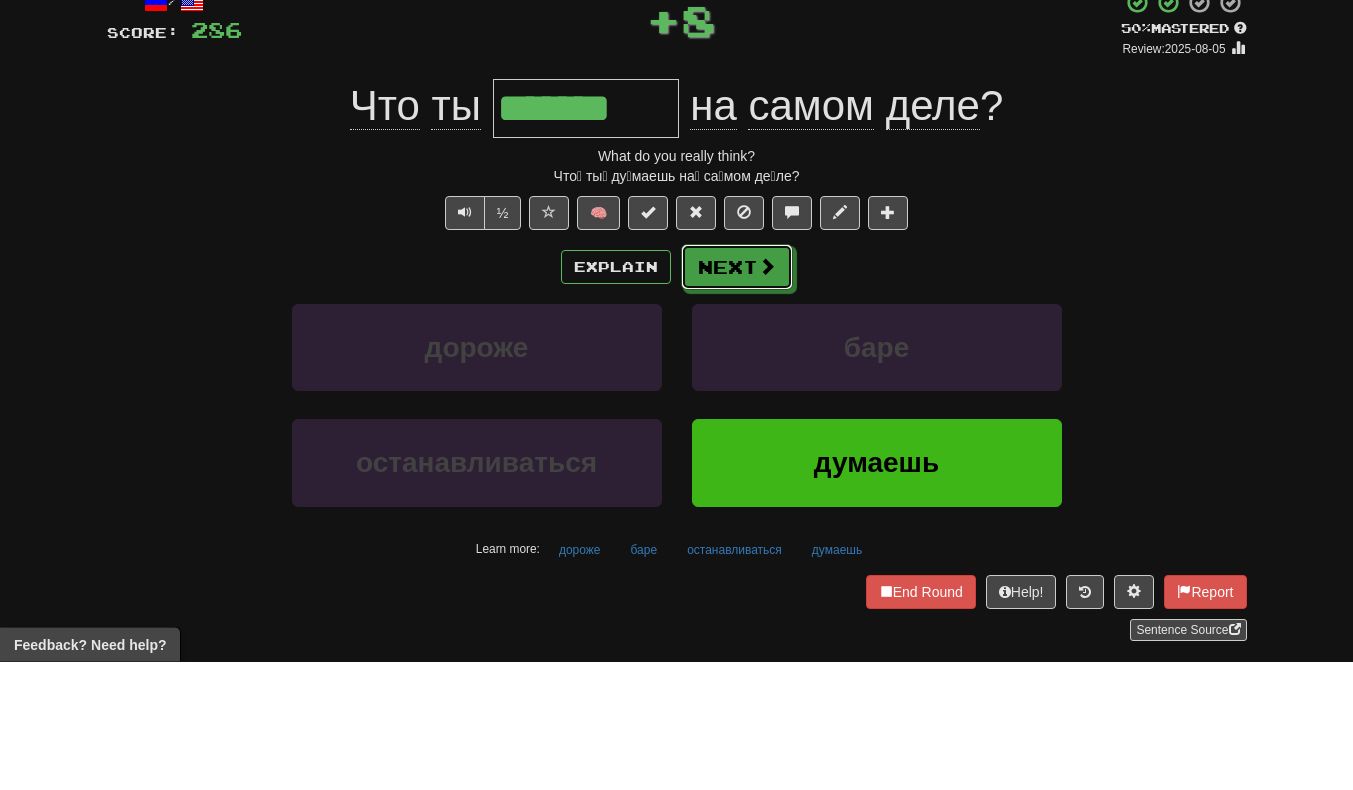 click on "Next" at bounding box center [737, 396] 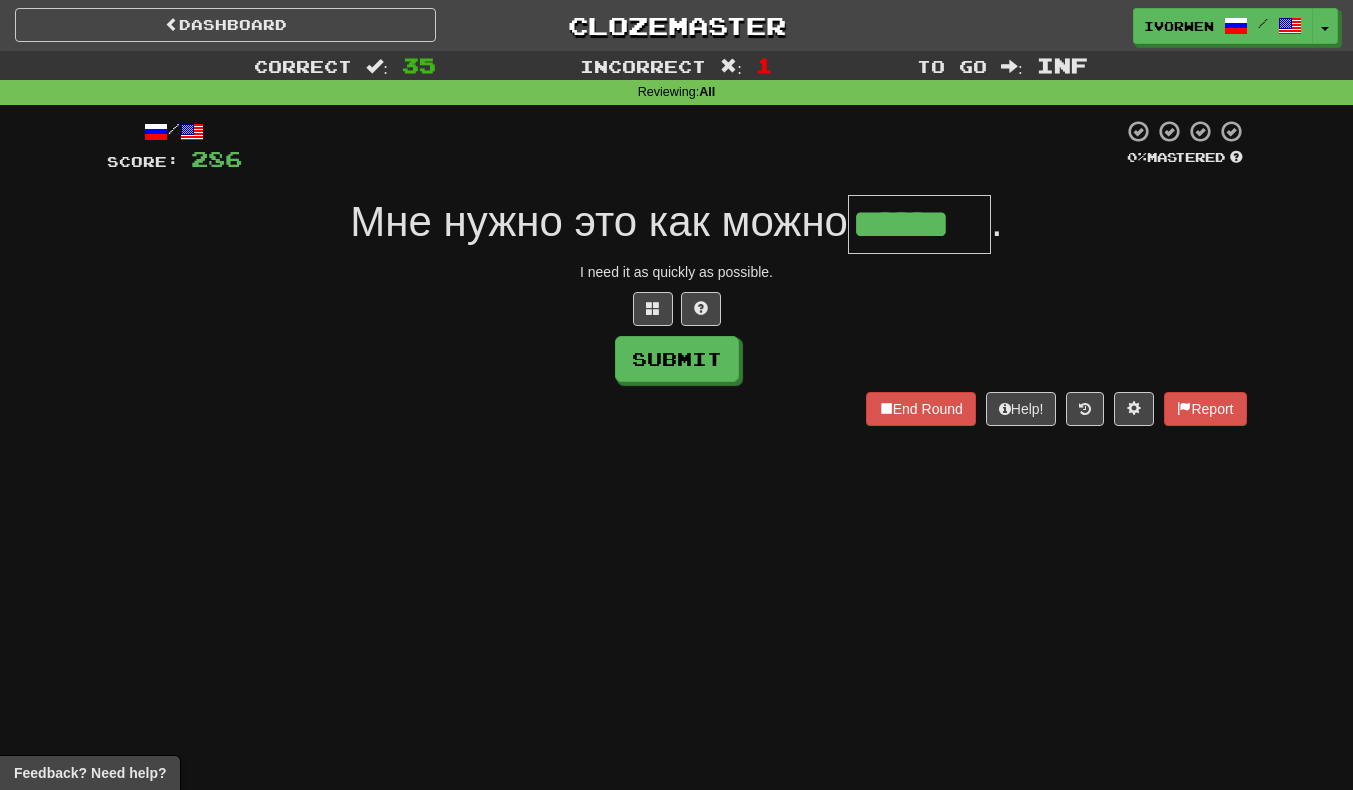 type on "******" 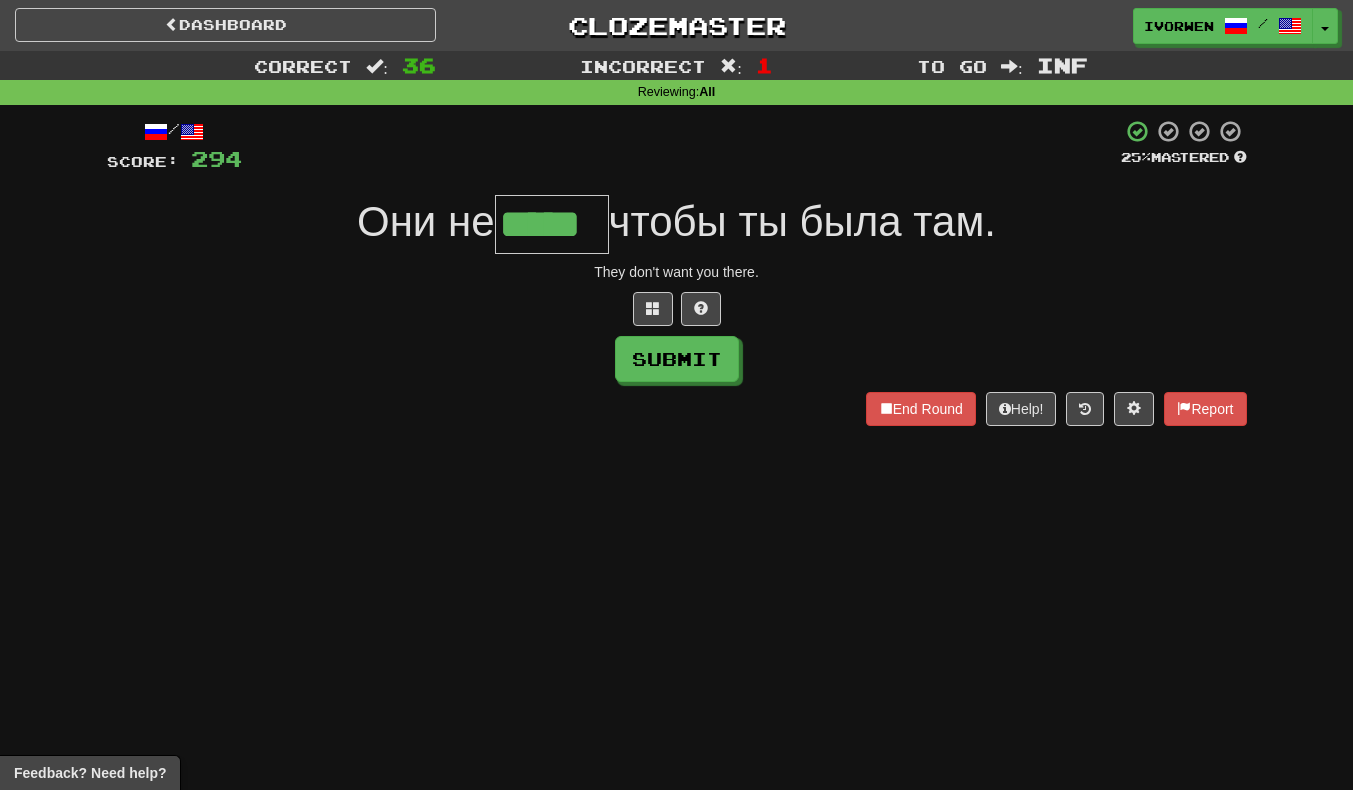 scroll, scrollTop: 0, scrollLeft: 5, axis: horizontal 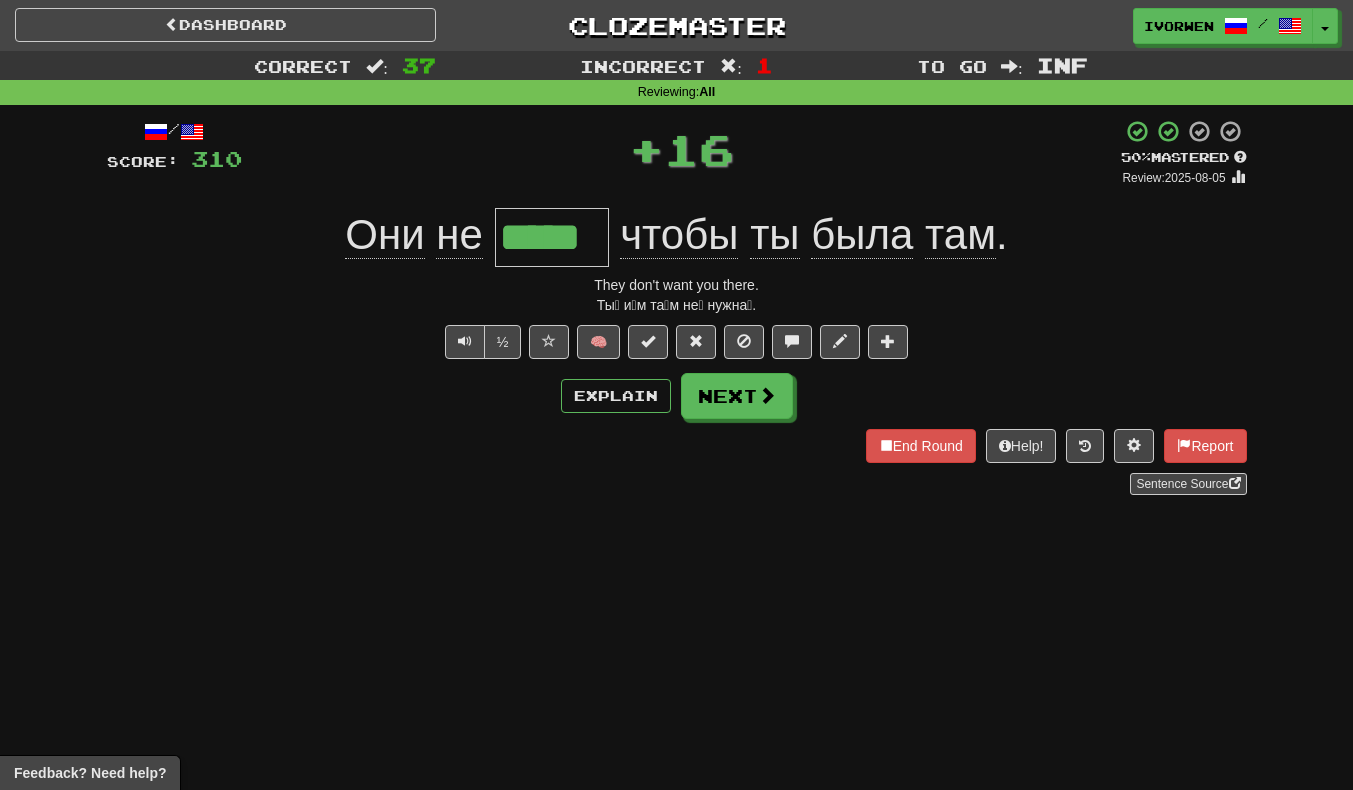 type 